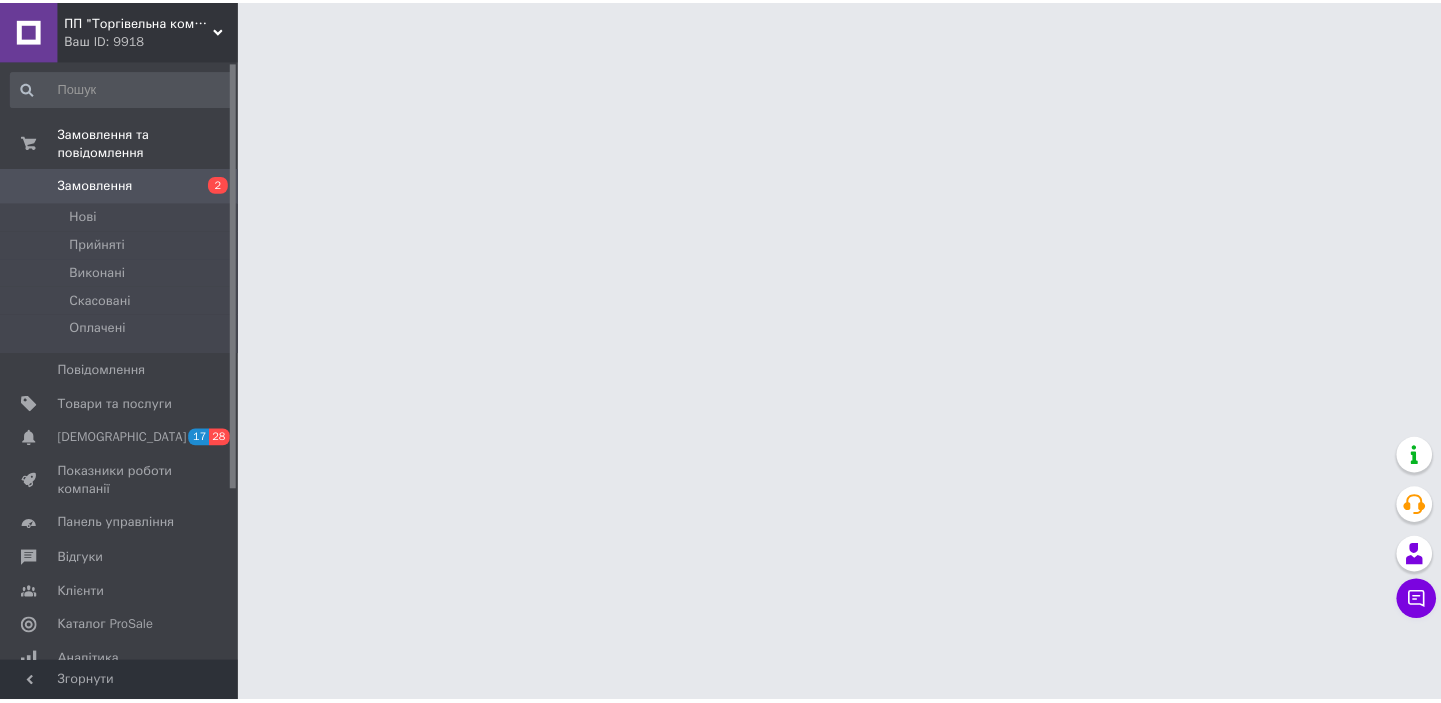 scroll, scrollTop: 0, scrollLeft: 0, axis: both 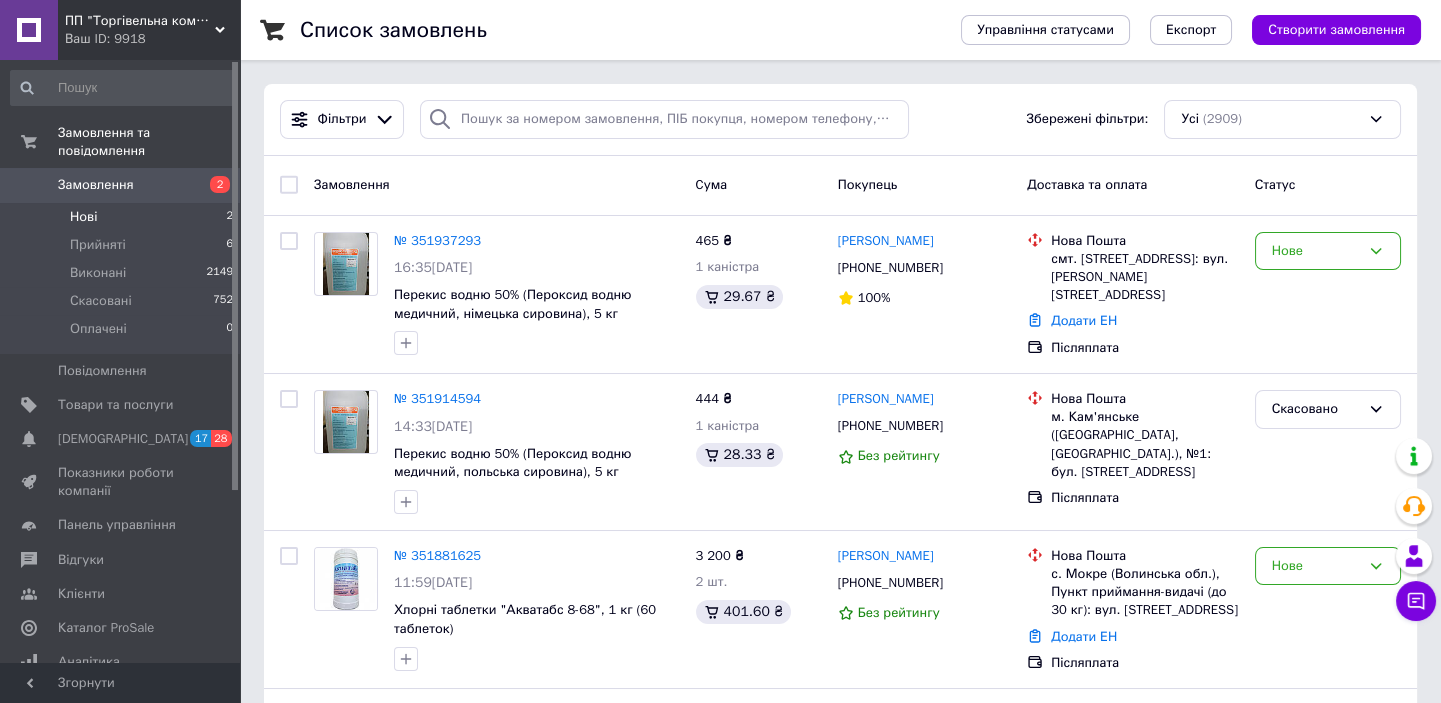 click on "Нові" at bounding box center (83, 217) 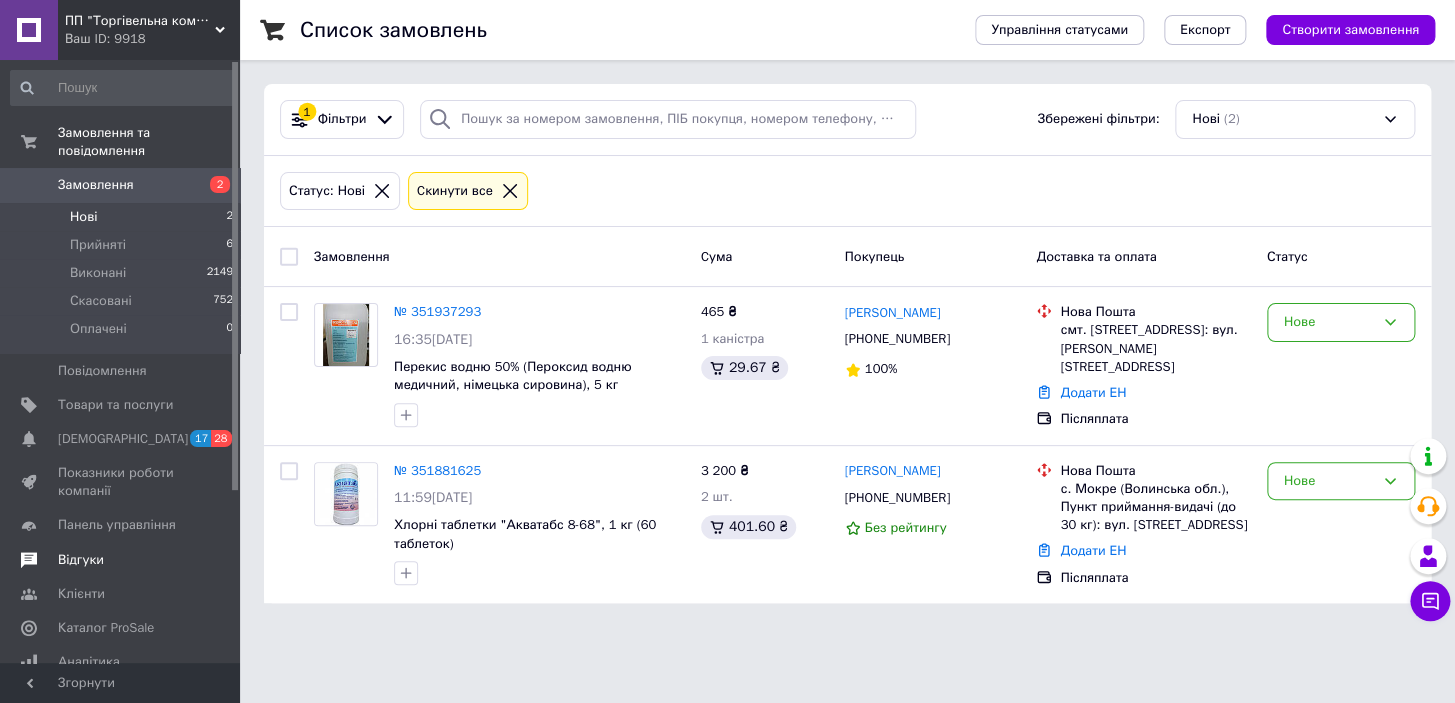 click on "Відгуки" at bounding box center [81, 560] 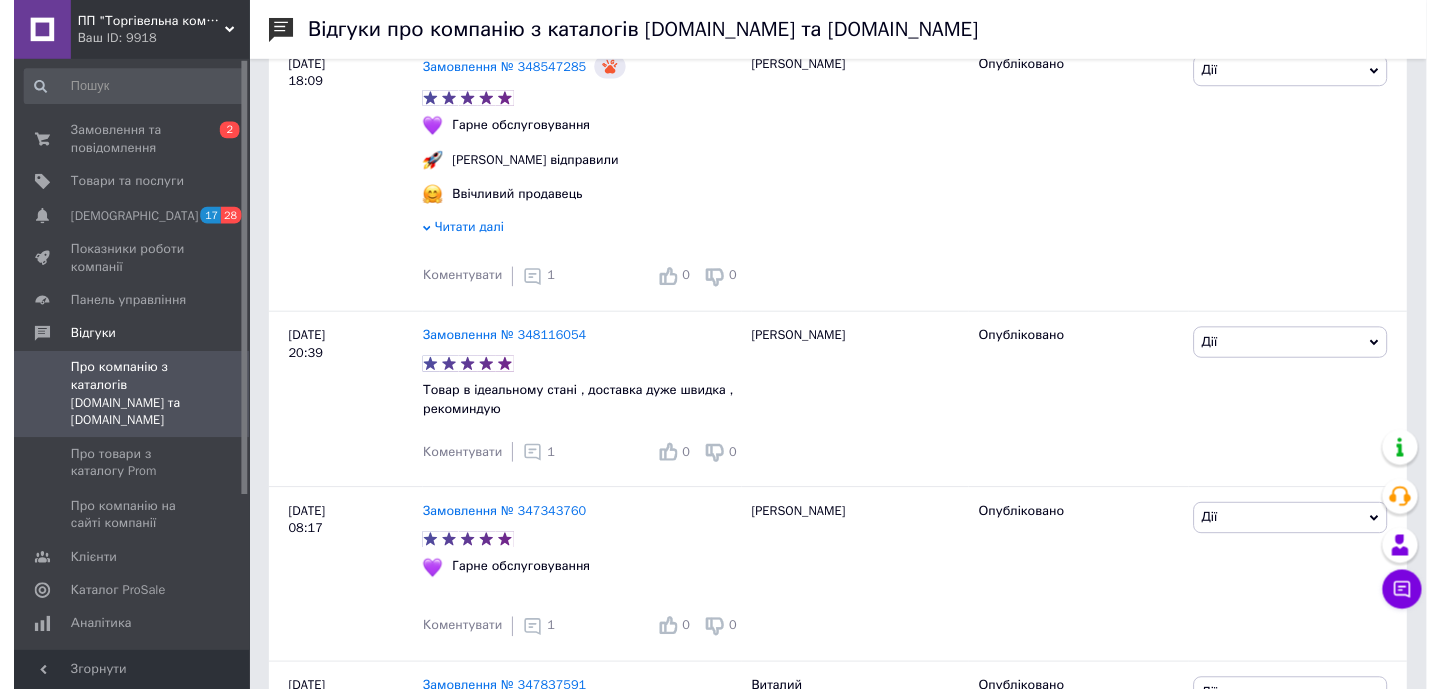 scroll, scrollTop: 2545, scrollLeft: 0, axis: vertical 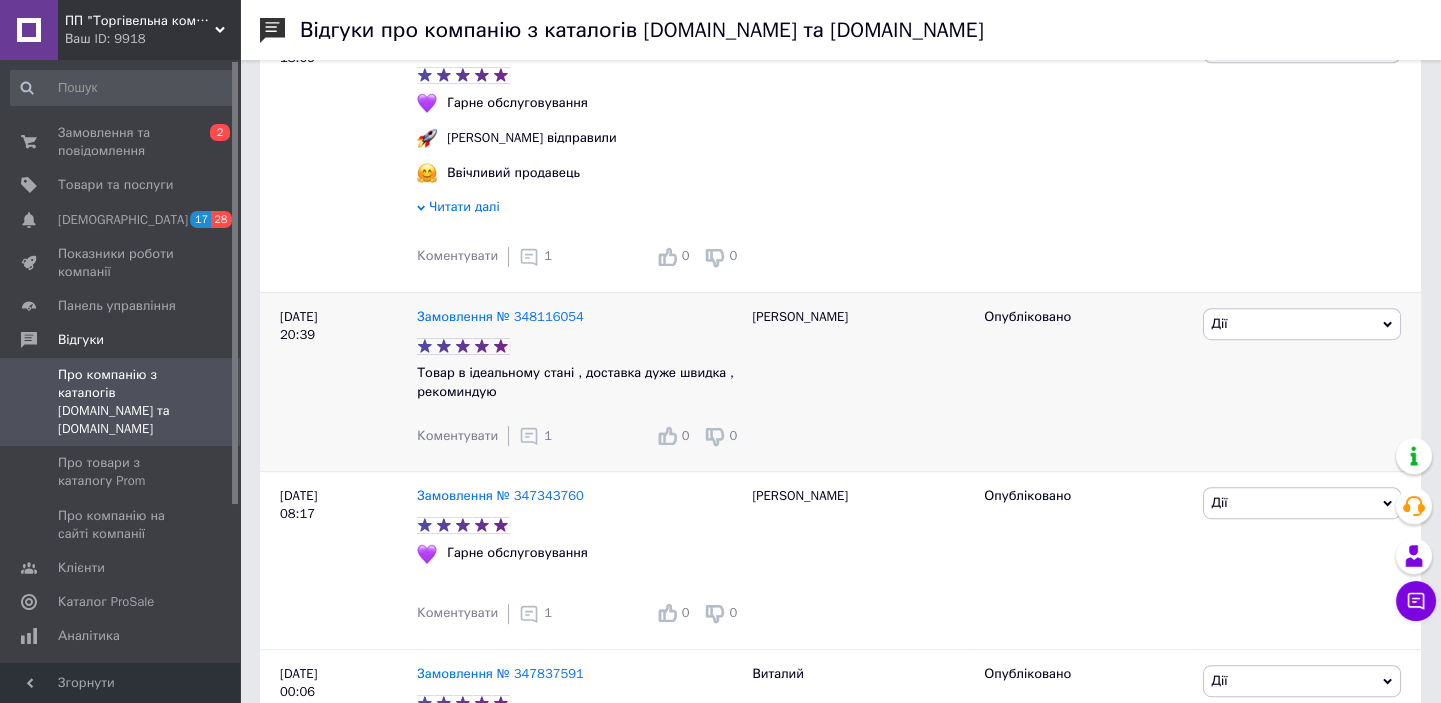 click 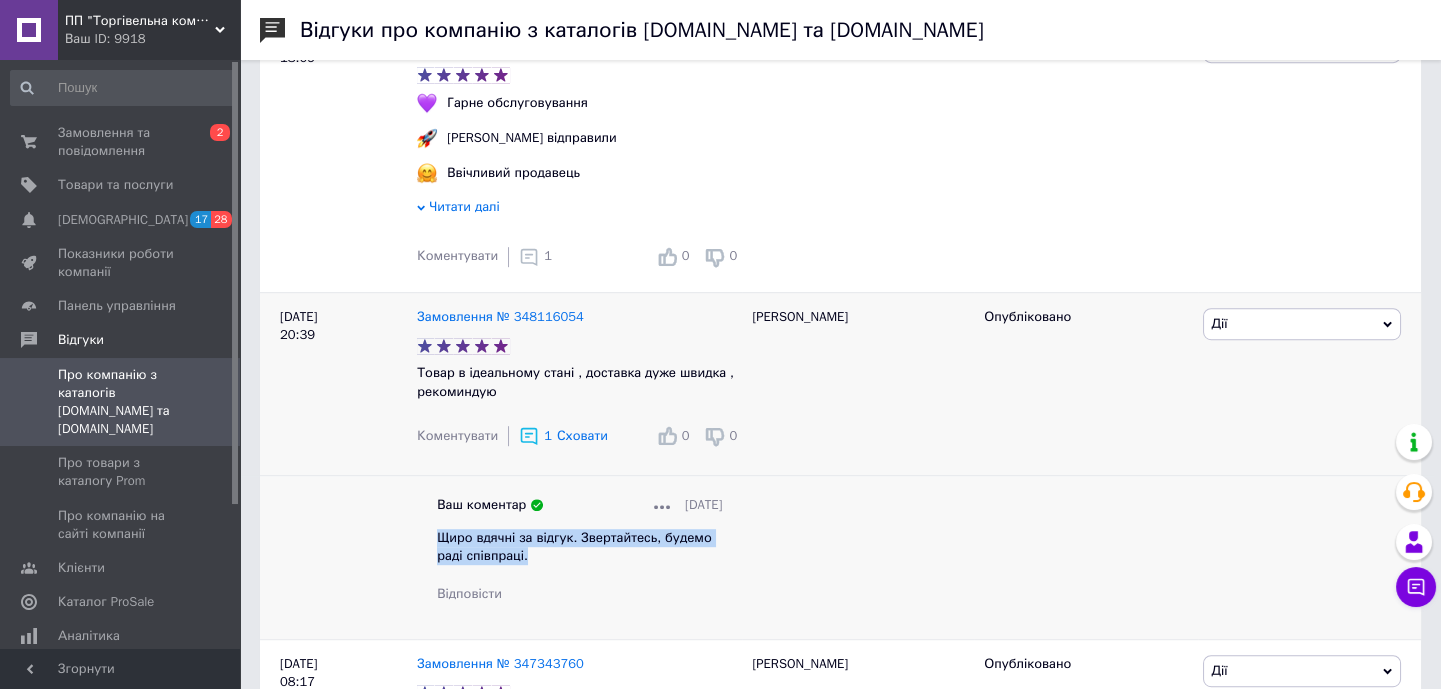 drag, startPoint x: 538, startPoint y: 574, endPoint x: 429, endPoint y: 552, distance: 111.19802 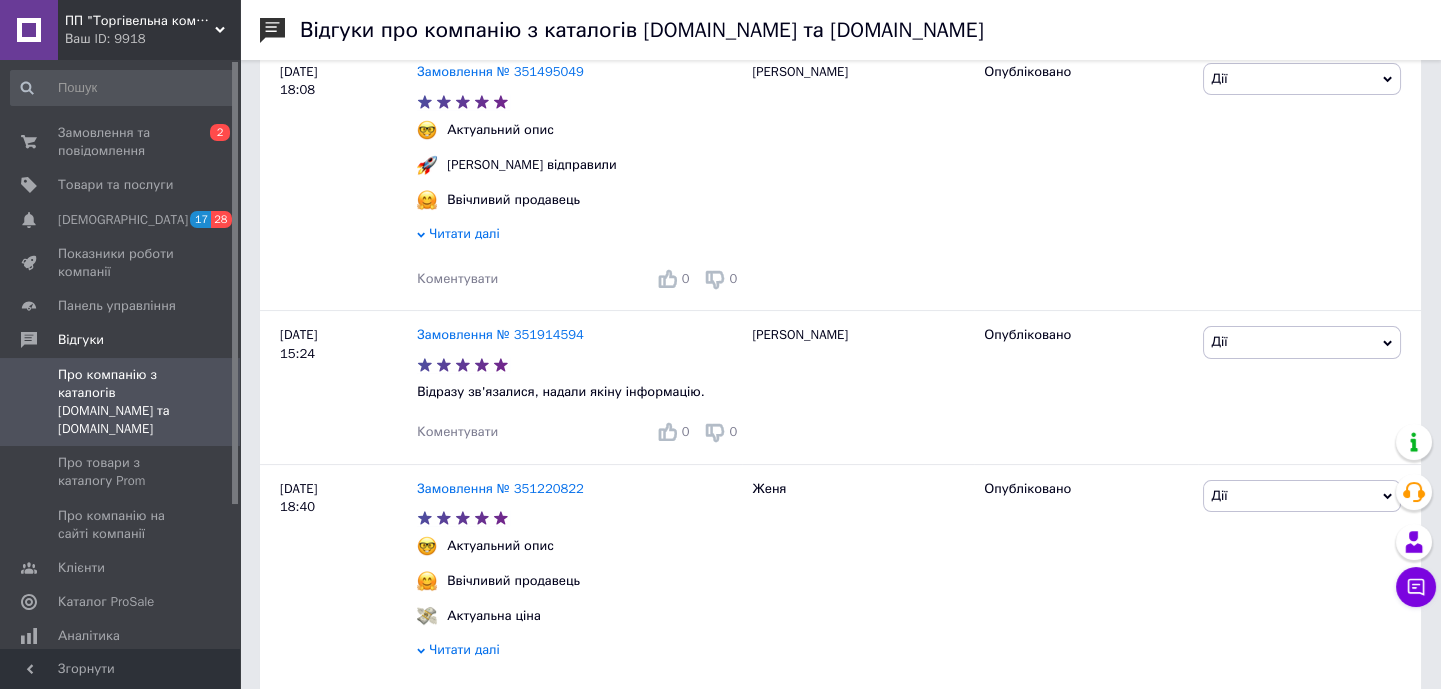 scroll, scrollTop: 909, scrollLeft: 0, axis: vertical 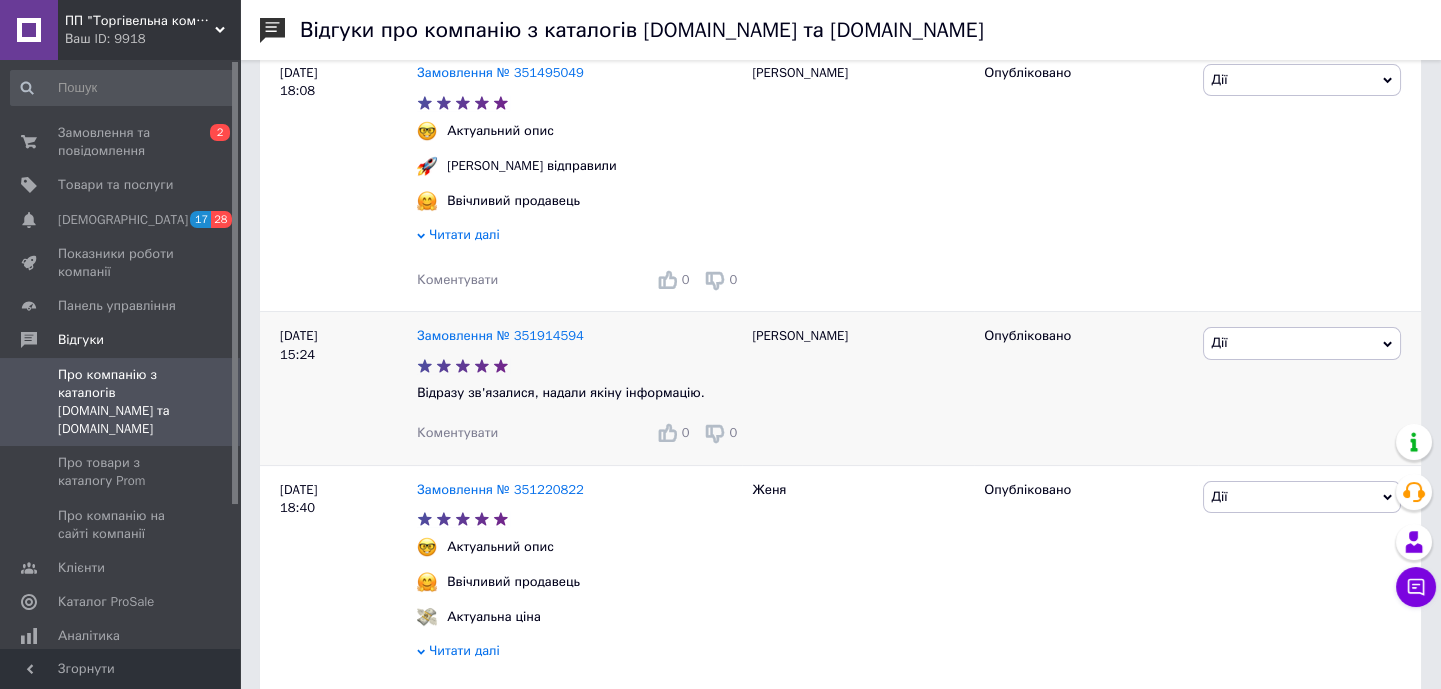 click on "Коментувати" at bounding box center (457, 432) 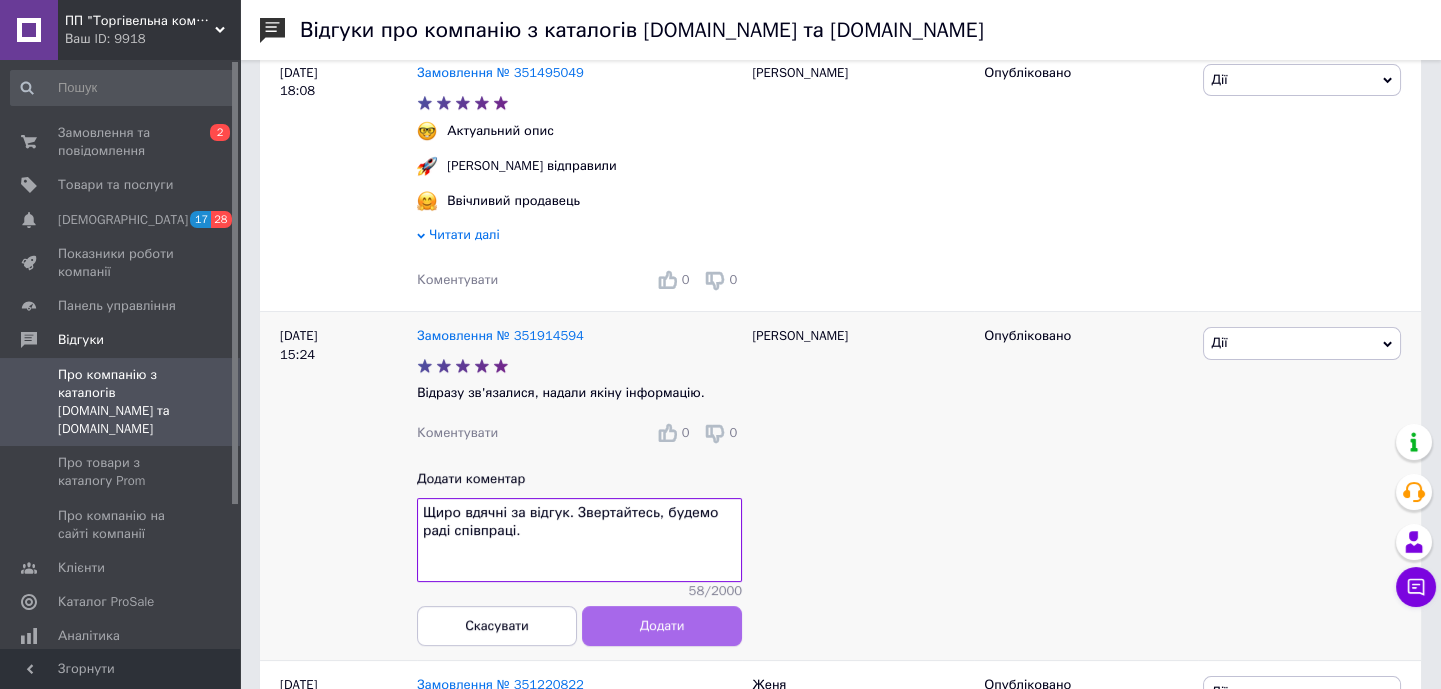 type on "Щиро вдячні за відгук. Звертайтесь, будемо раді співпраці." 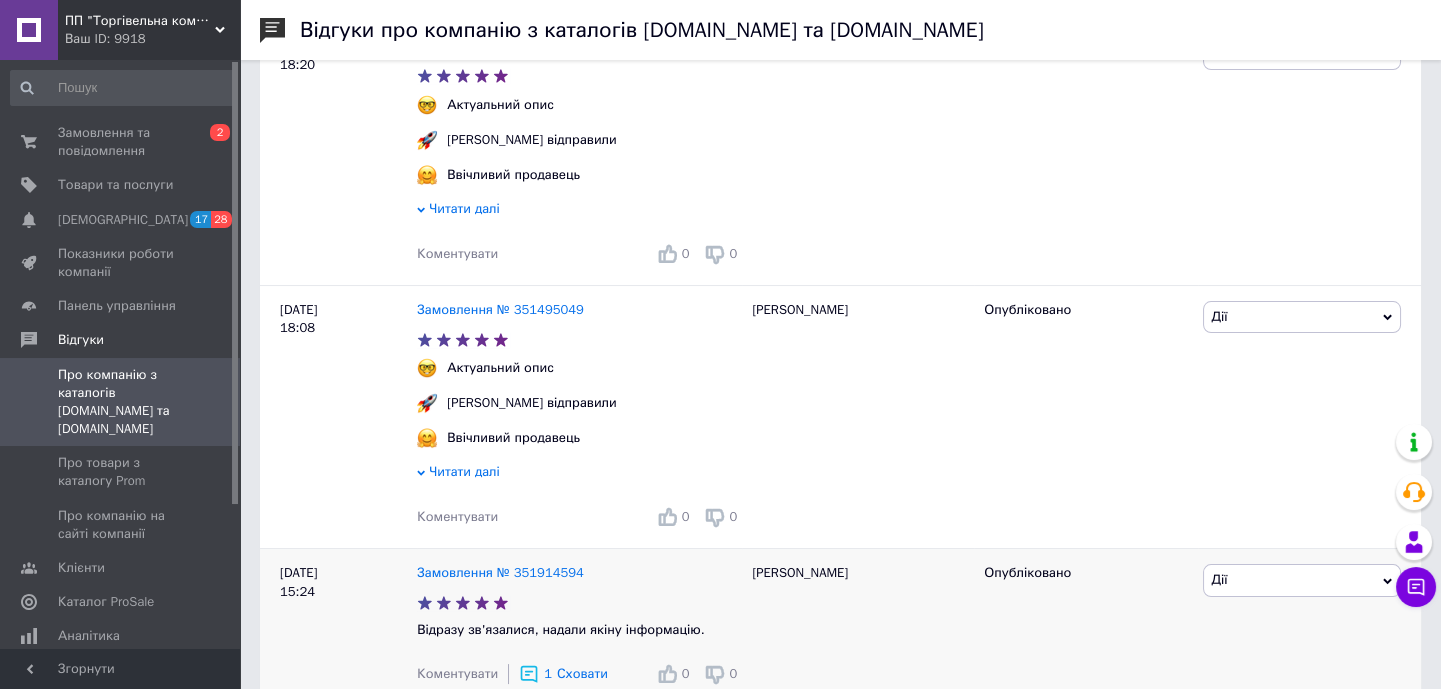 scroll, scrollTop: 636, scrollLeft: 0, axis: vertical 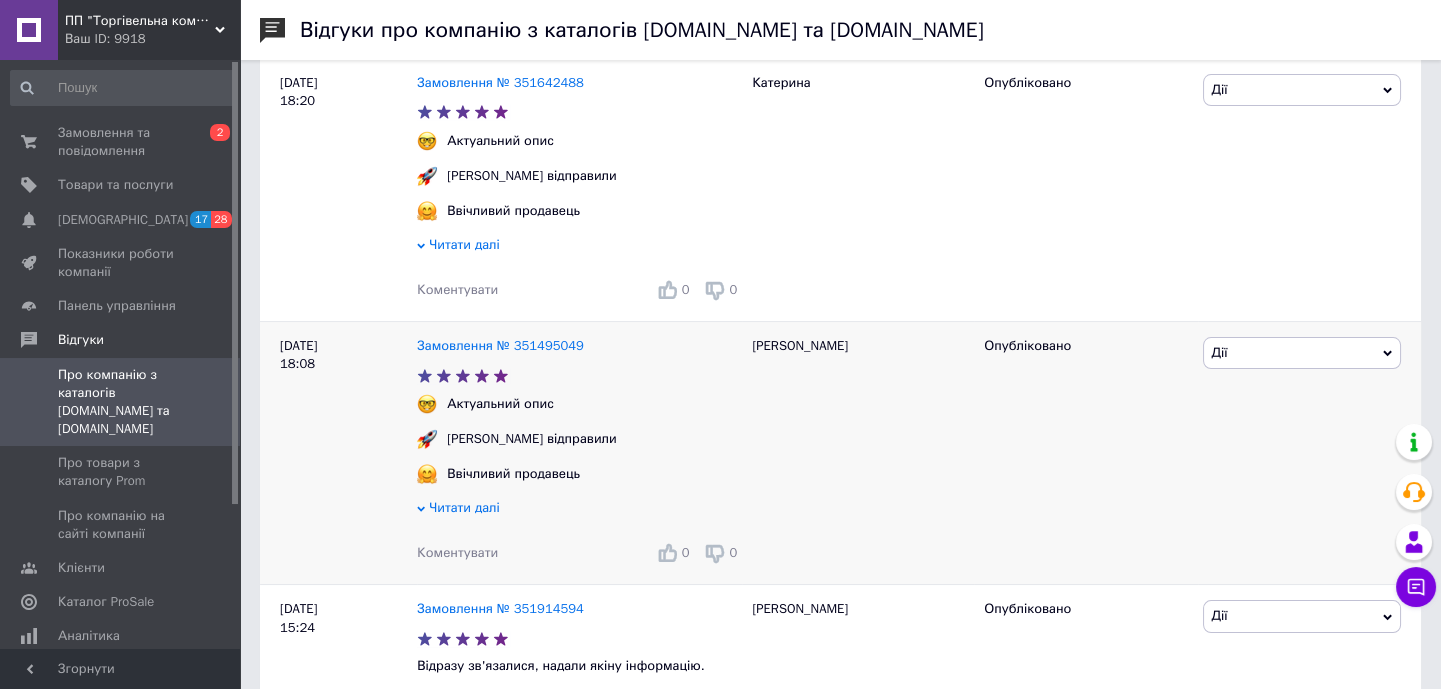 click on "Коментувати" at bounding box center [457, 552] 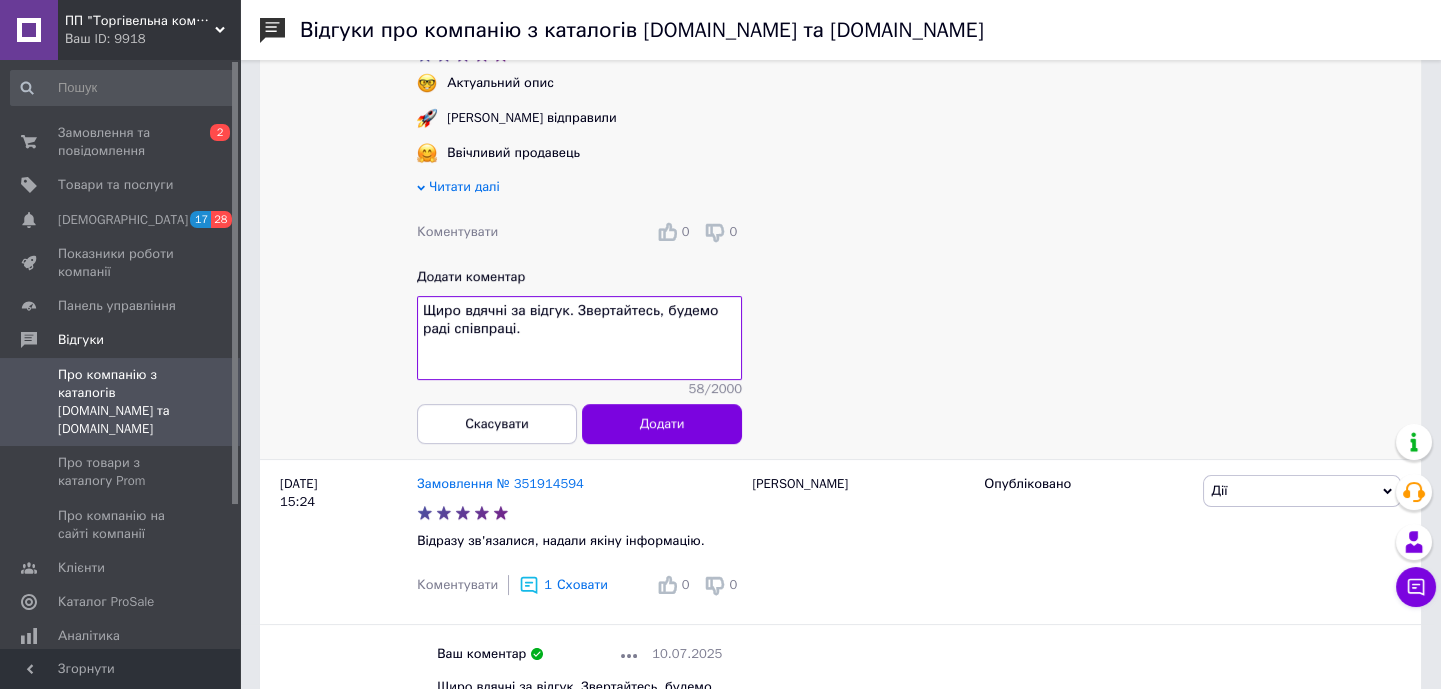 scroll, scrollTop: 1000, scrollLeft: 0, axis: vertical 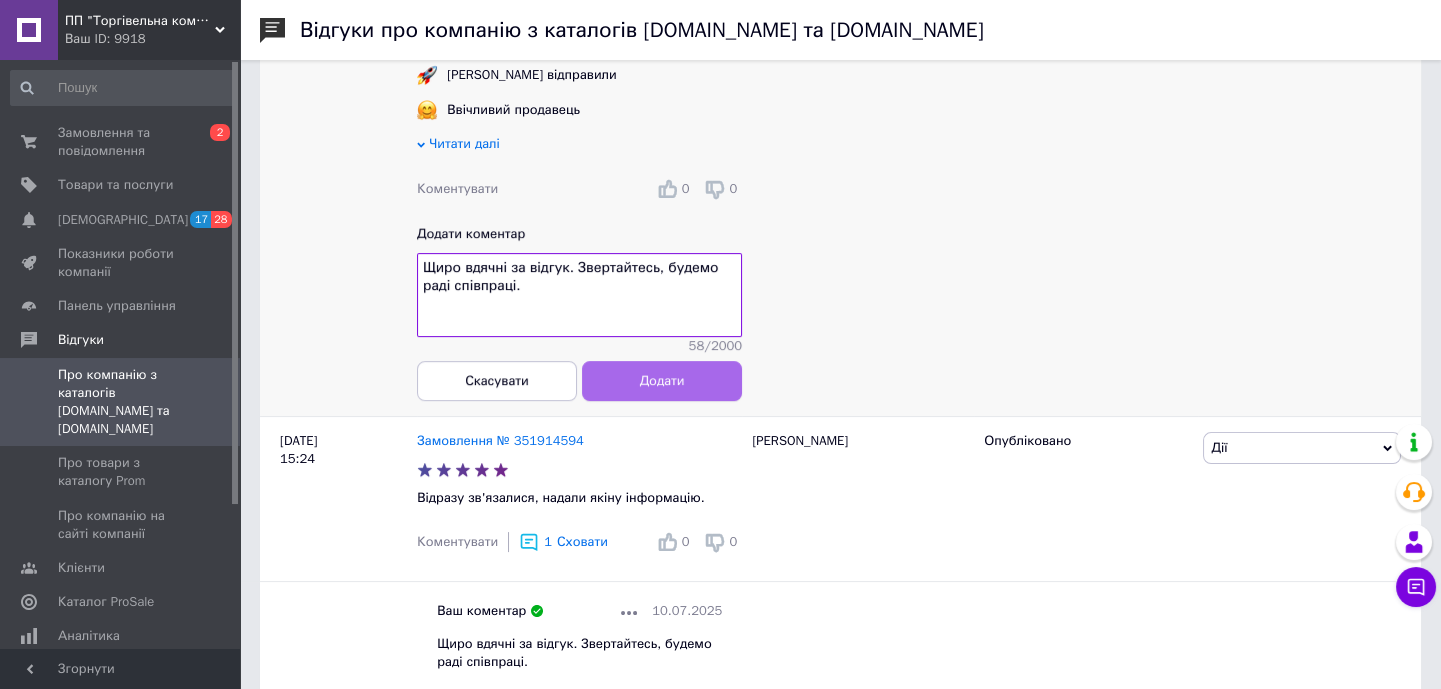 type on "Щиро вдячні за відгук. Звертайтесь, будемо раді співпраці." 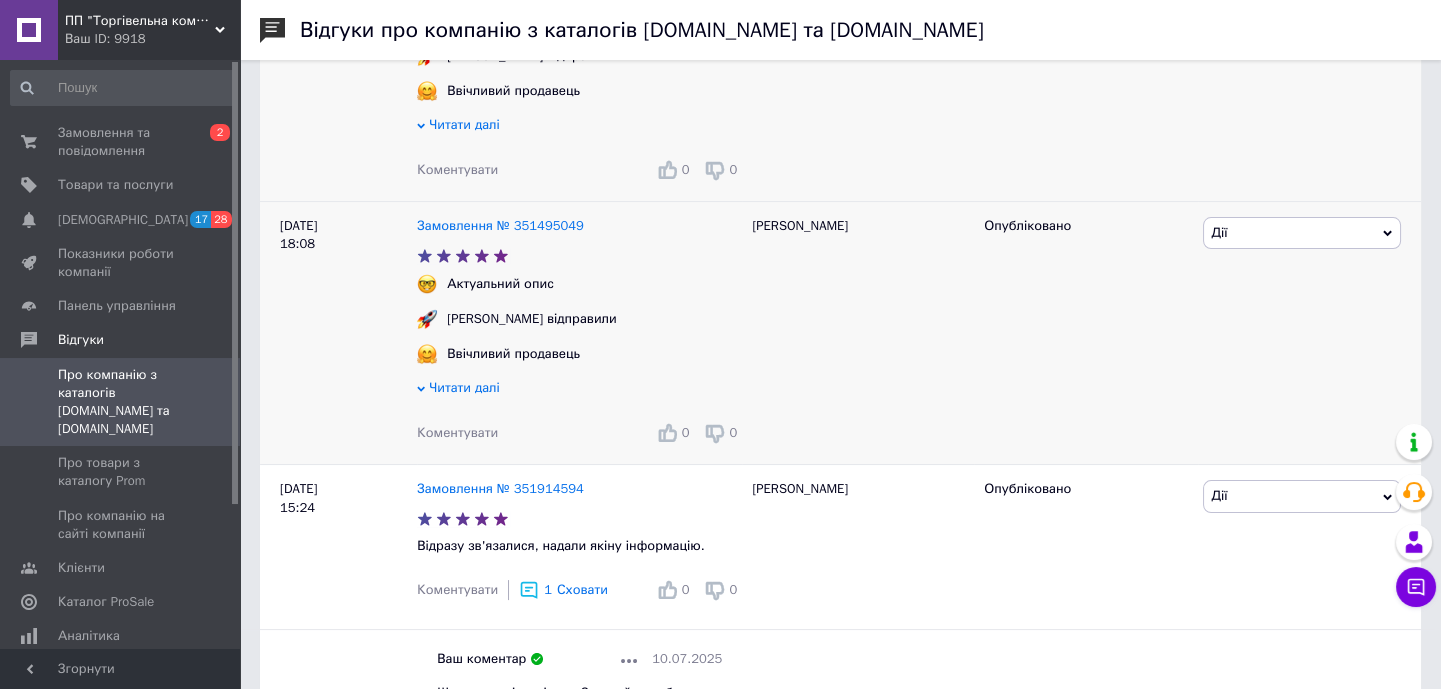 scroll, scrollTop: 727, scrollLeft: 0, axis: vertical 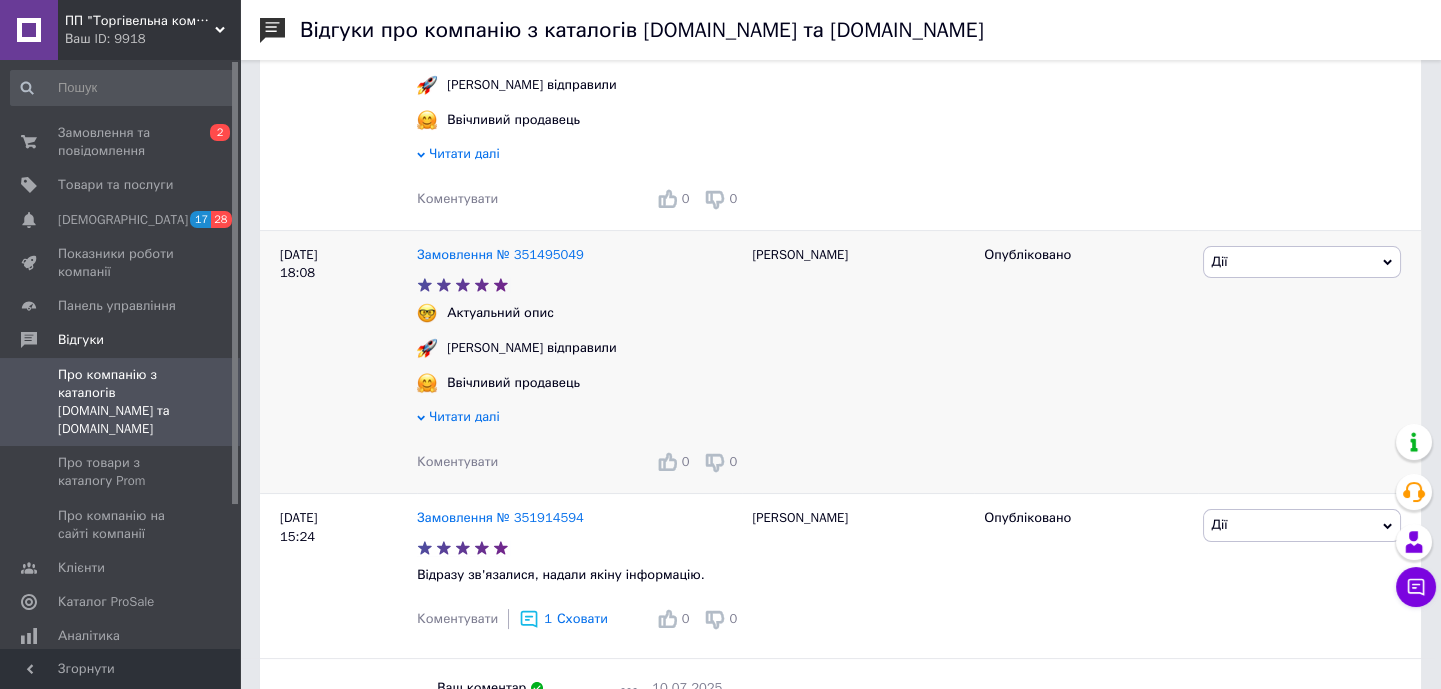 click on "Коментувати" at bounding box center (457, 461) 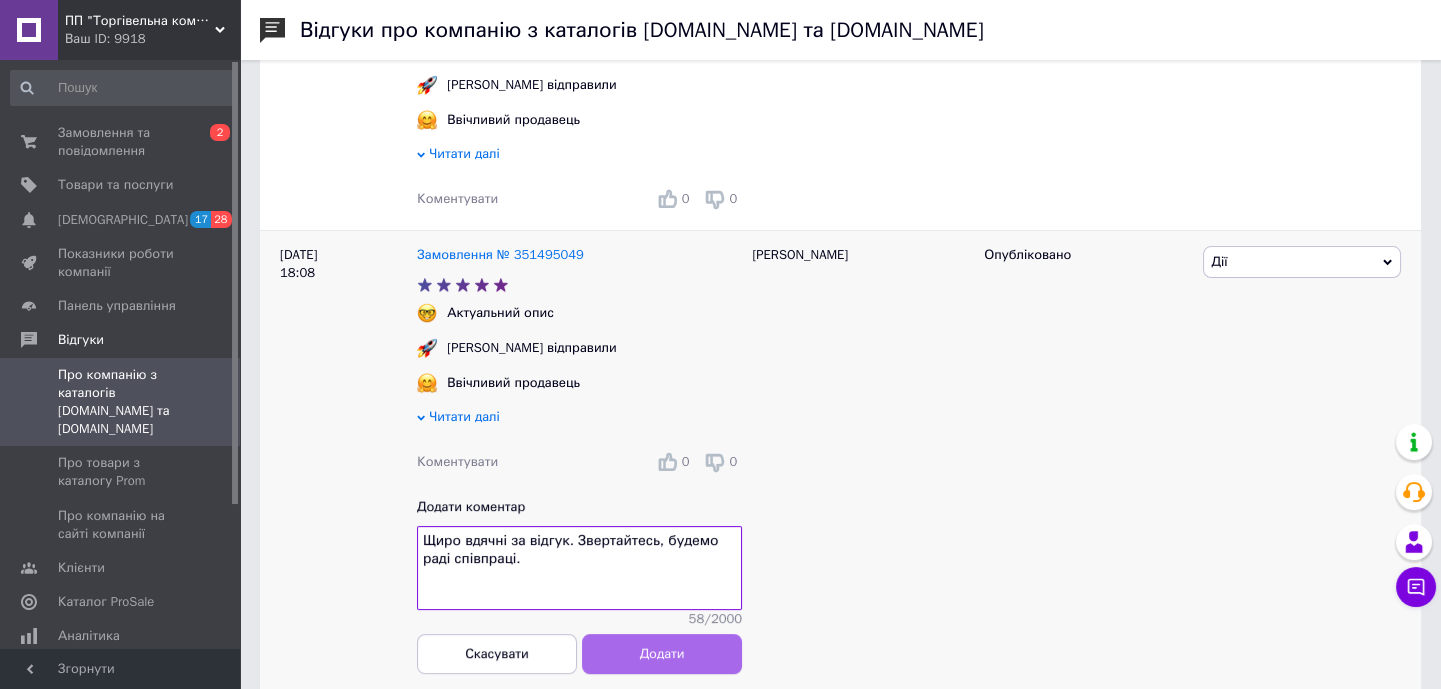 type on "Щиро вдячні за відгук. Звертайтесь, будемо раді співпраці." 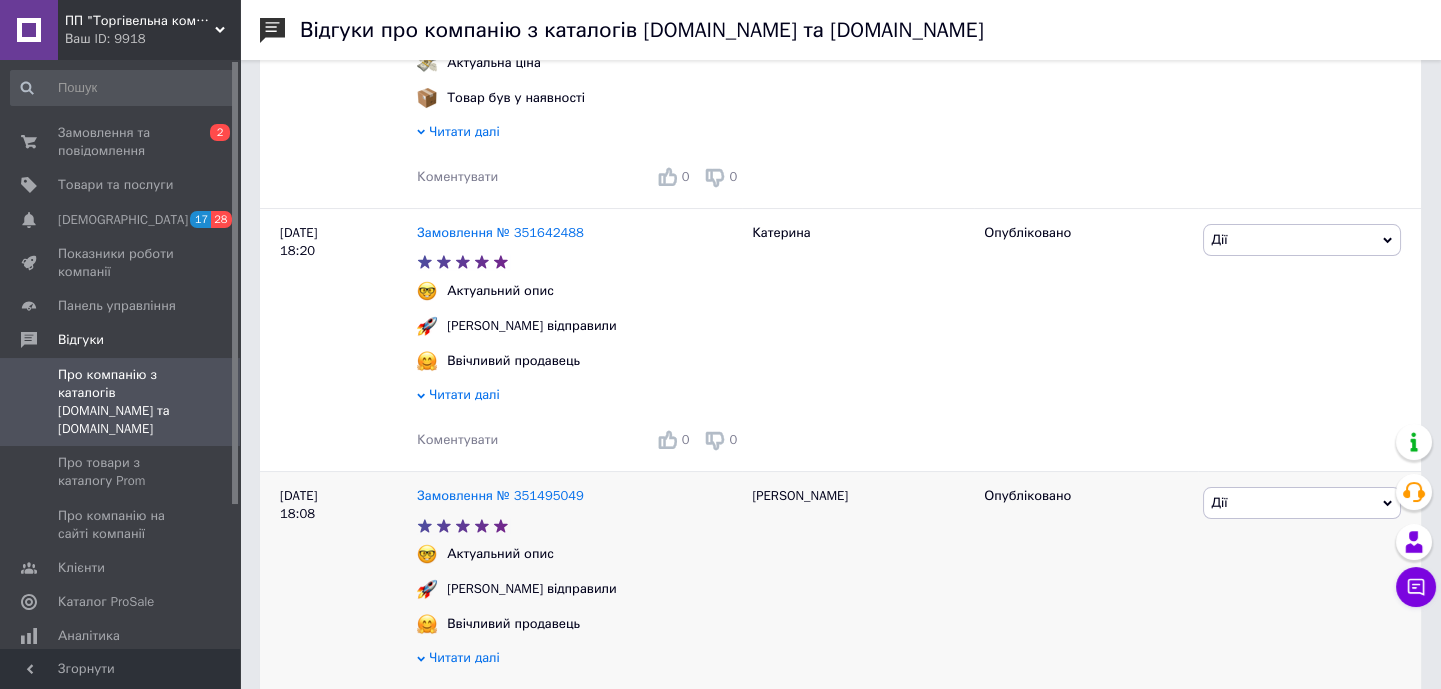 scroll, scrollTop: 454, scrollLeft: 0, axis: vertical 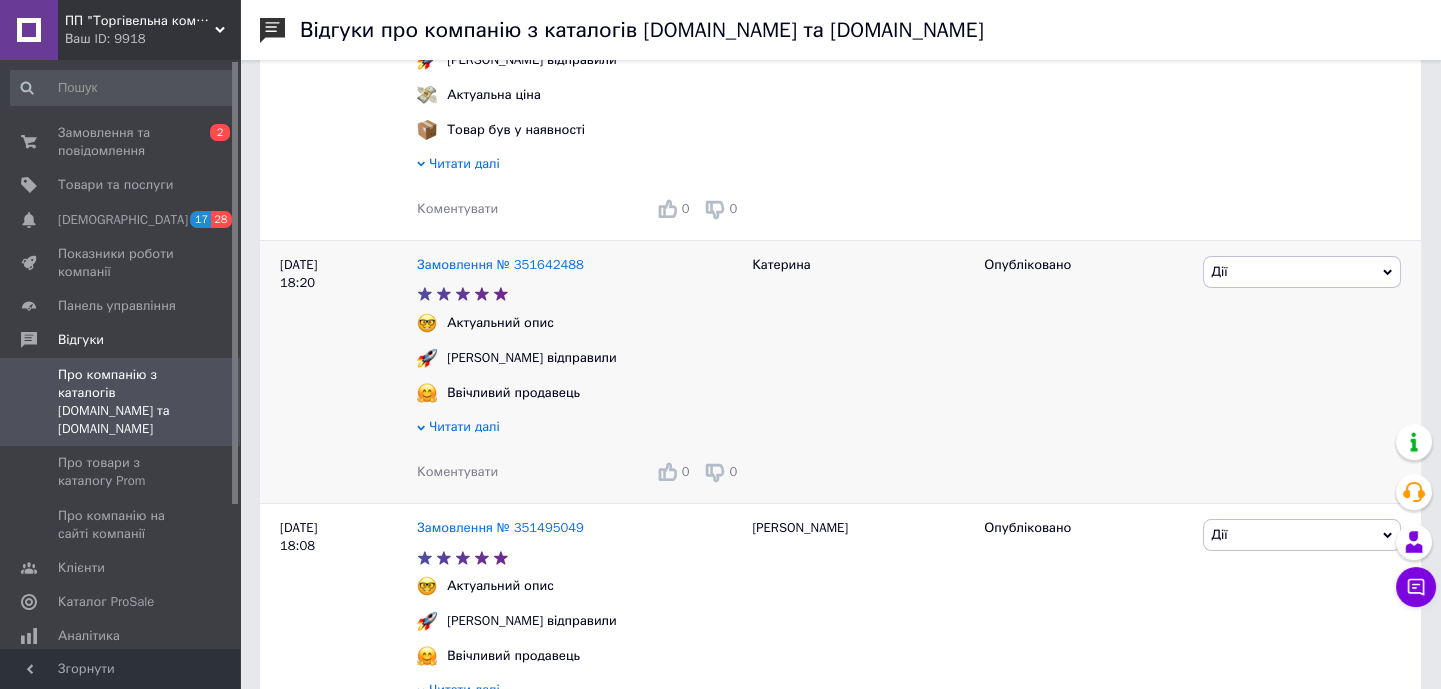 click on "Коментувати" at bounding box center [457, 471] 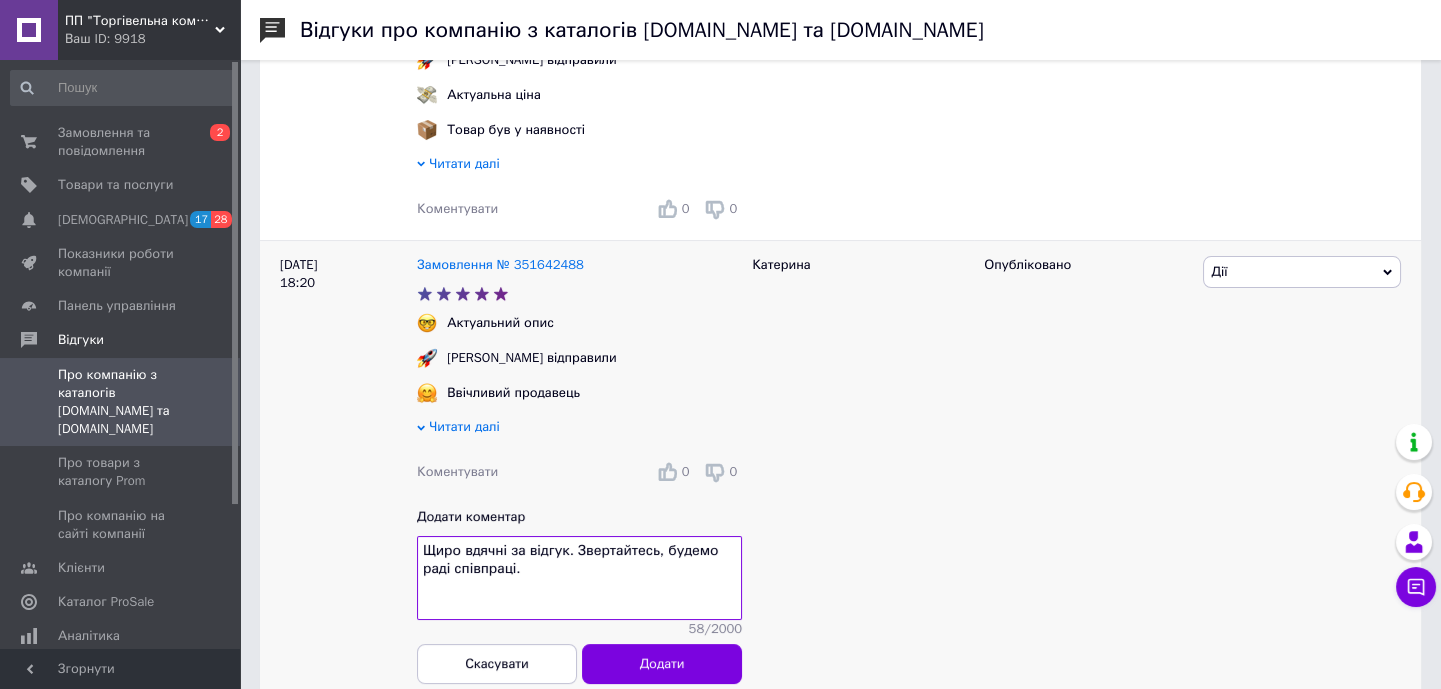 drag, startPoint x: 530, startPoint y: 553, endPoint x: 565, endPoint y: 561, distance: 35.902645 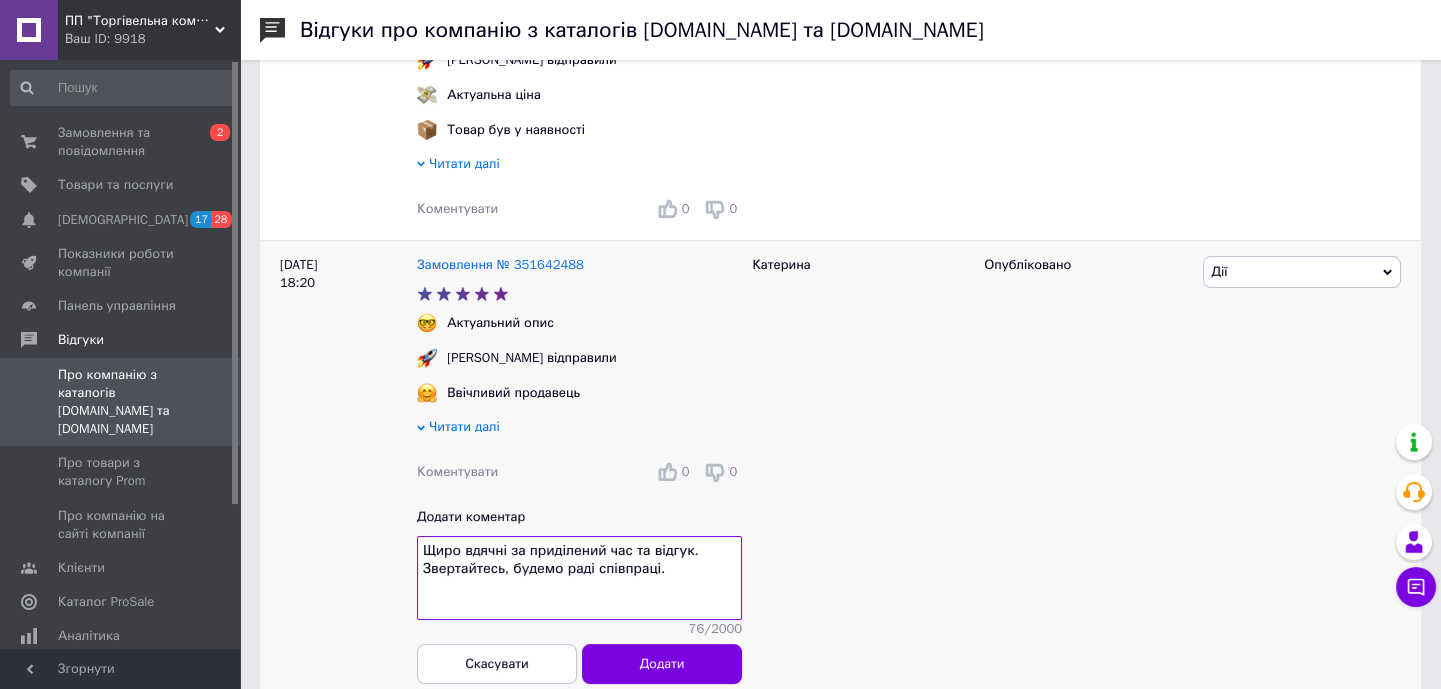 click on "Щиро вдячні за приділений час та відгук. Звертайтесь, будемо раді співпраці." at bounding box center [579, 578] 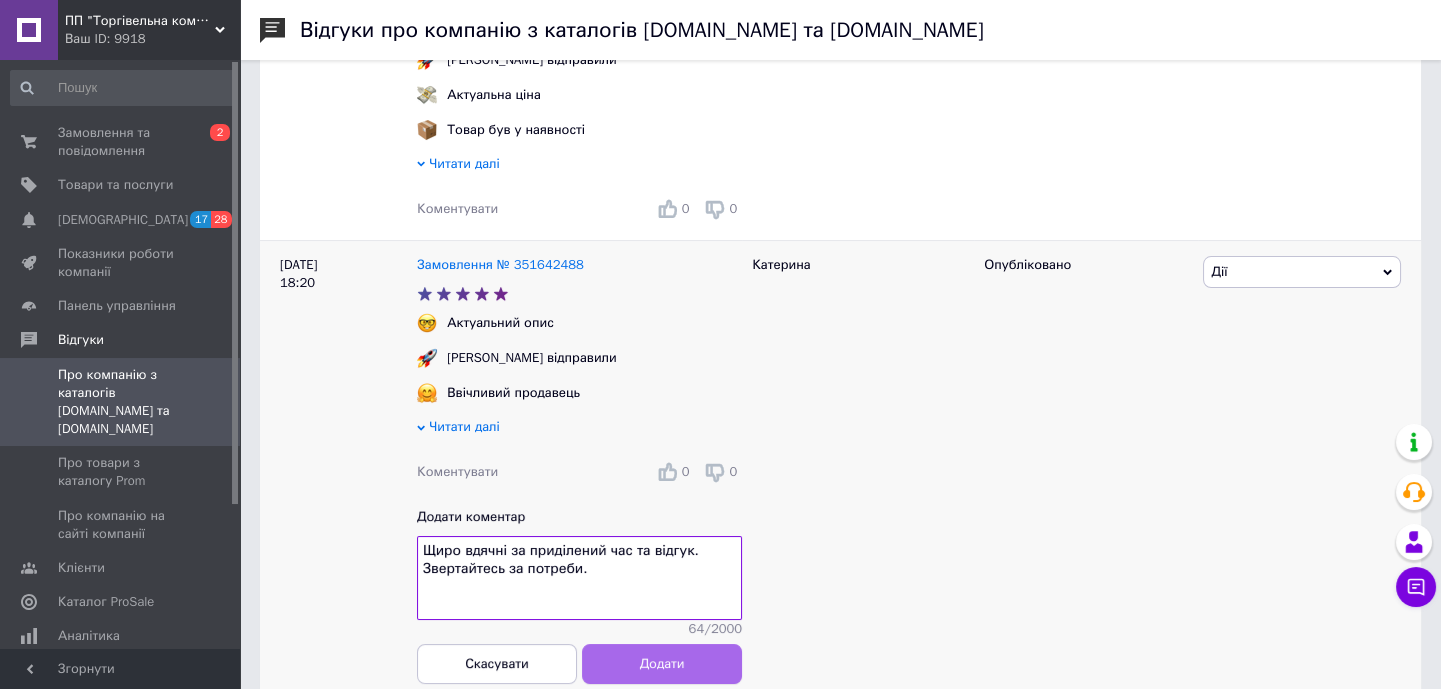 type on "Щиро вдячні за приділений час та відгук. Звертайтесь за потреби." 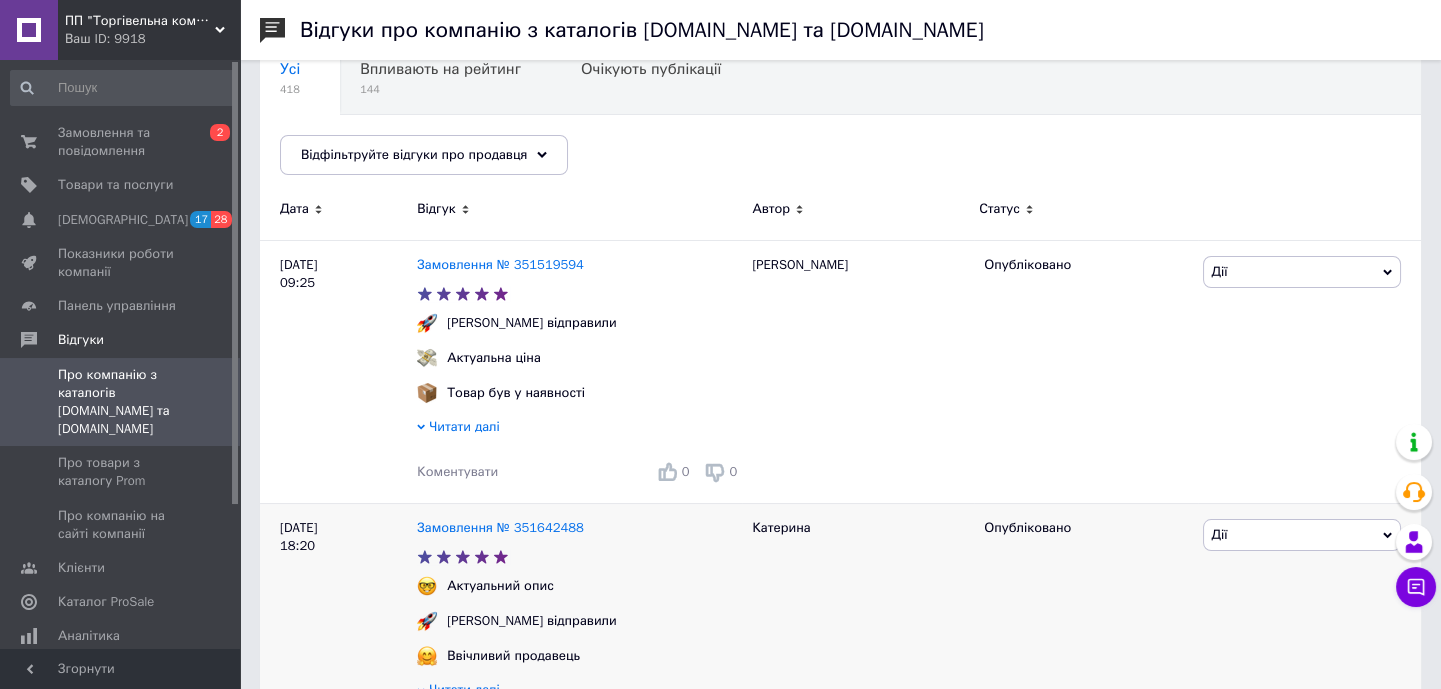 scroll, scrollTop: 181, scrollLeft: 0, axis: vertical 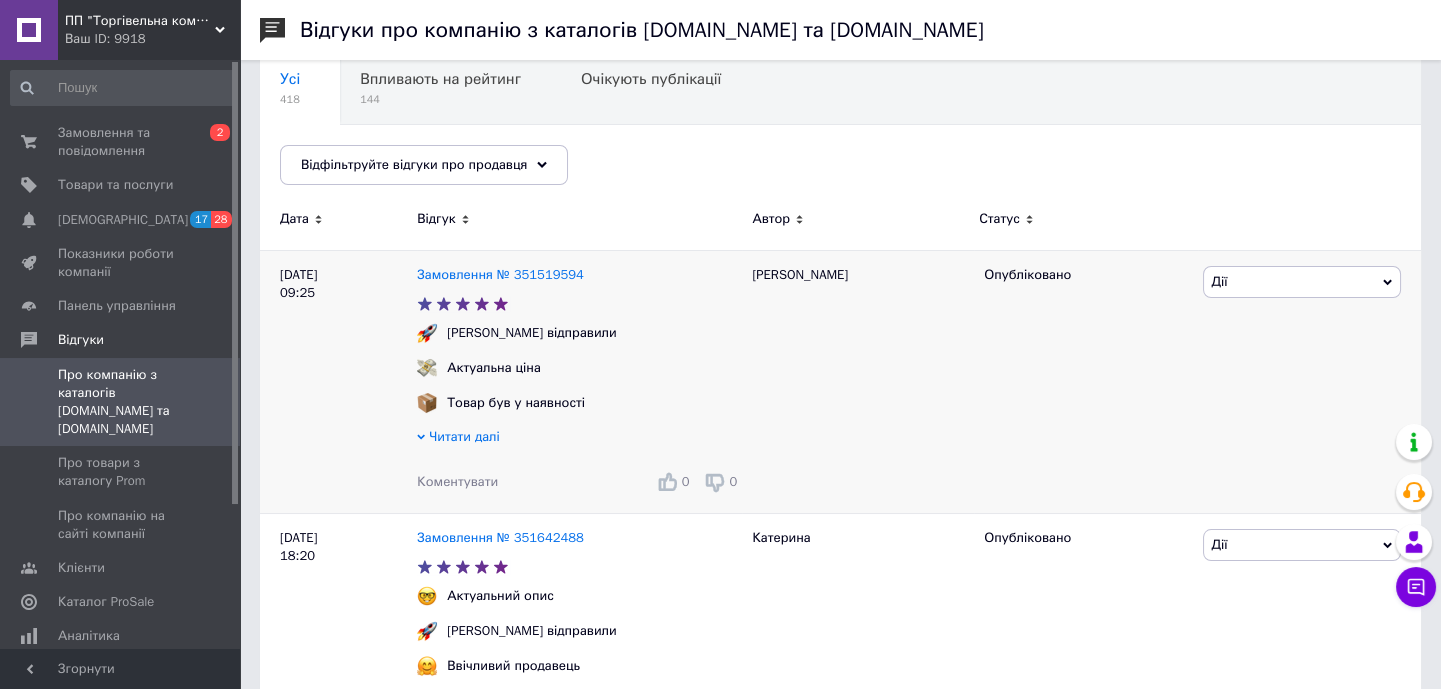 click on "Коментувати" at bounding box center (457, 481) 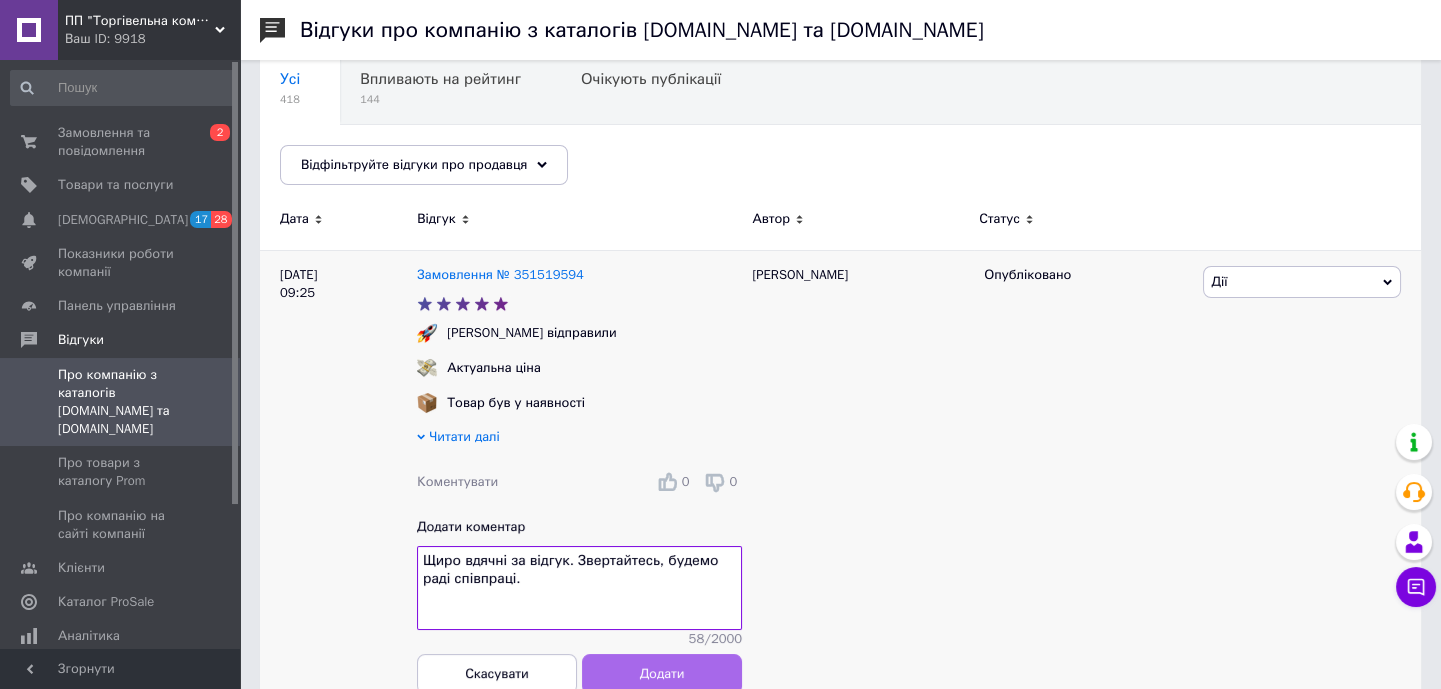 type on "Щиро вдячні за відгук. Звертайтесь, будемо раді співпраці." 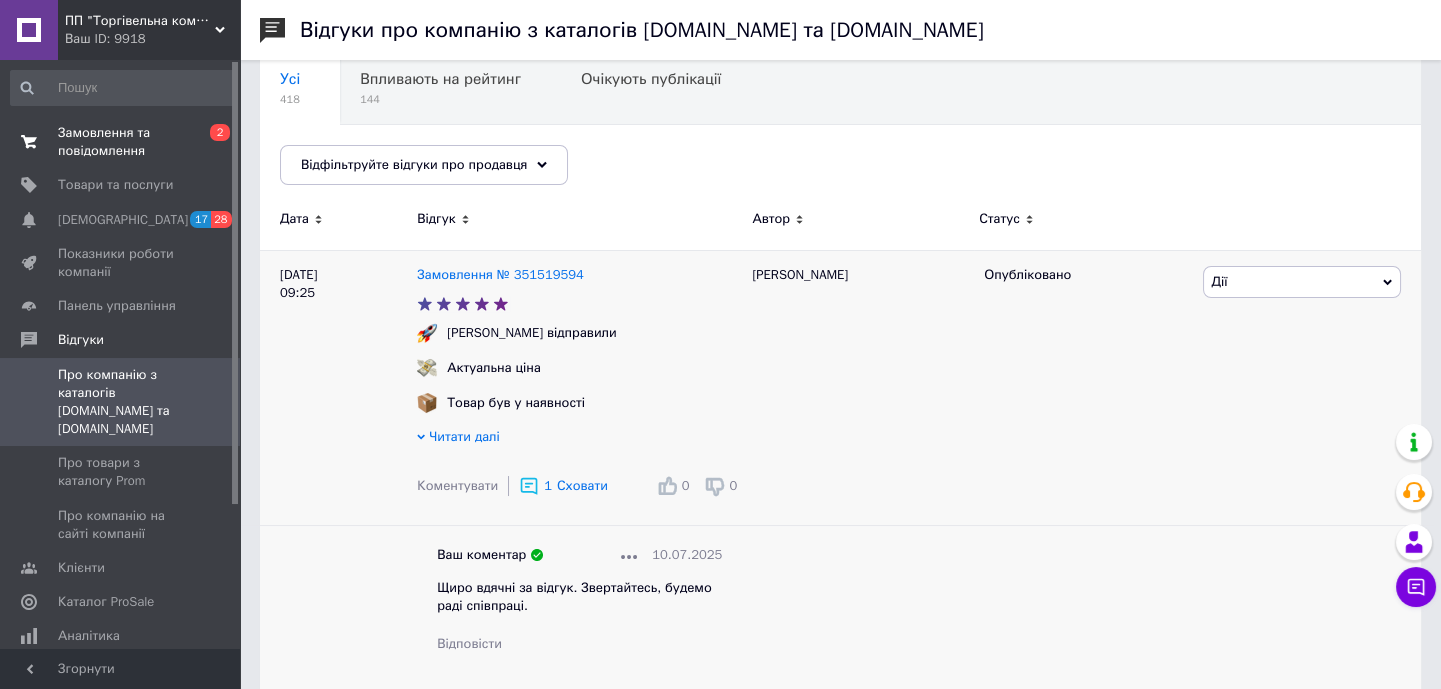 click on "Замовлення та повідомлення 0 2" at bounding box center [122, 142] 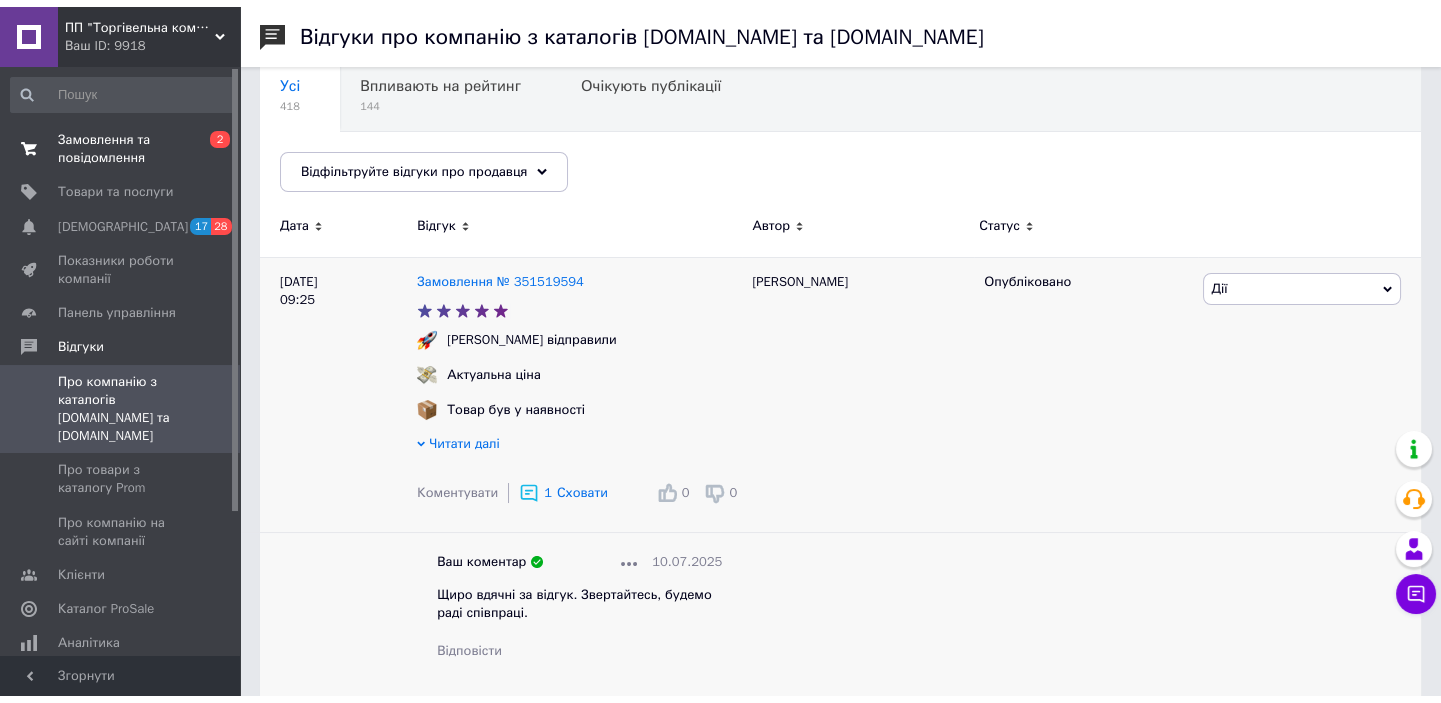 scroll, scrollTop: 0, scrollLeft: 0, axis: both 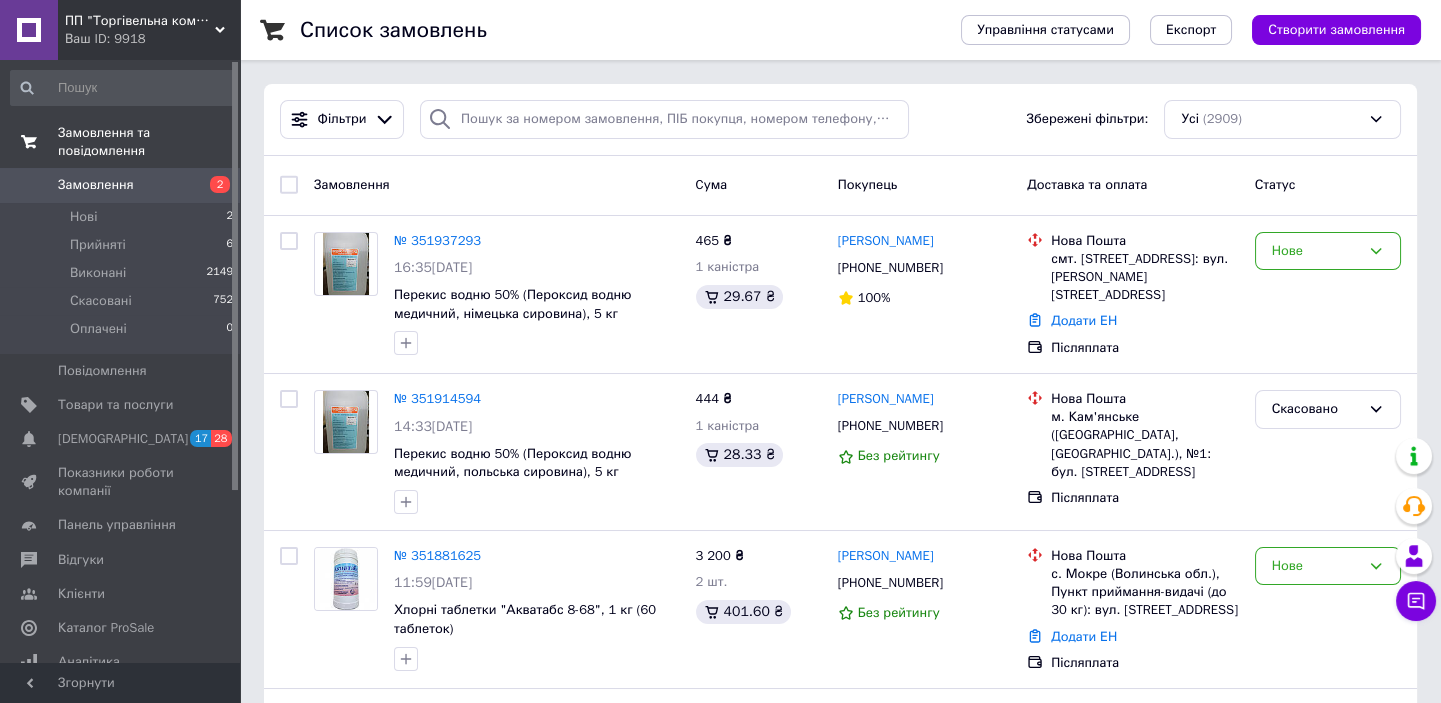click on "Замовлення" at bounding box center (96, 185) 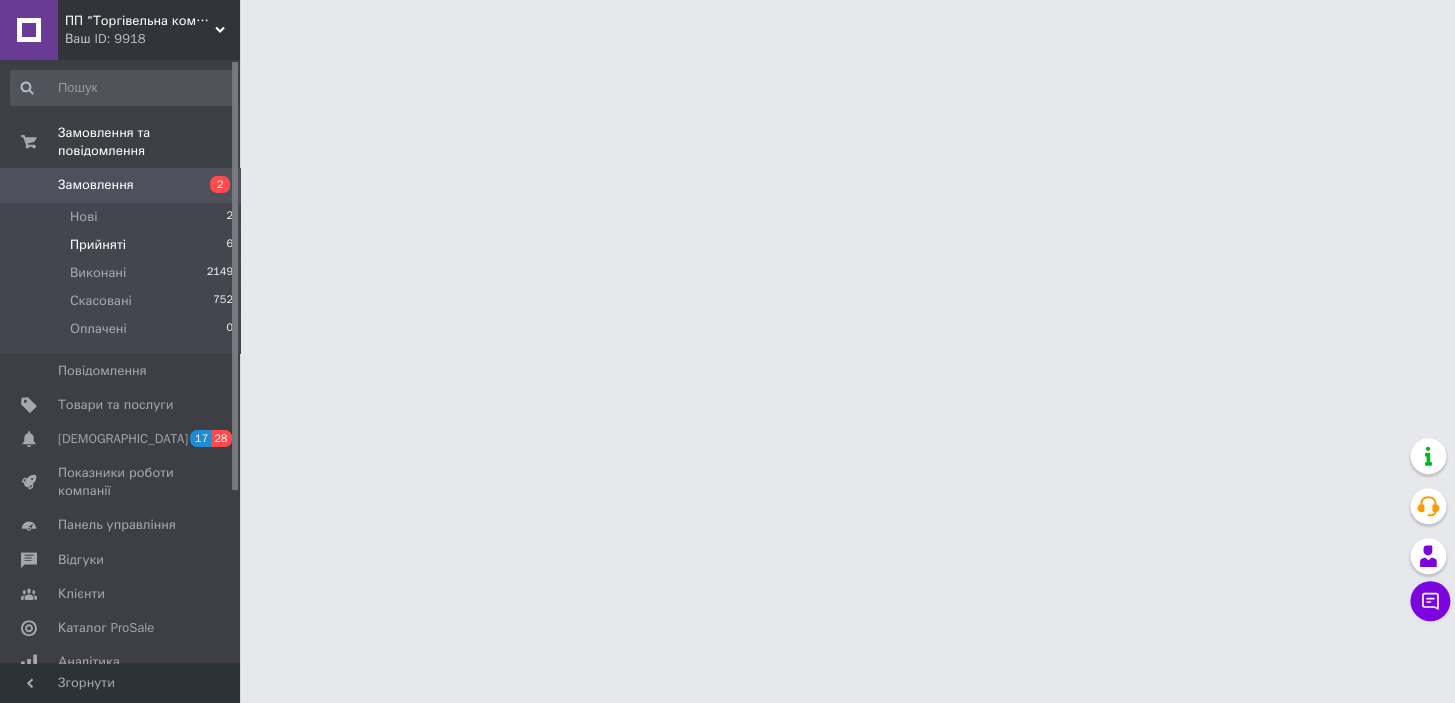 click on "Прийняті" at bounding box center (98, 245) 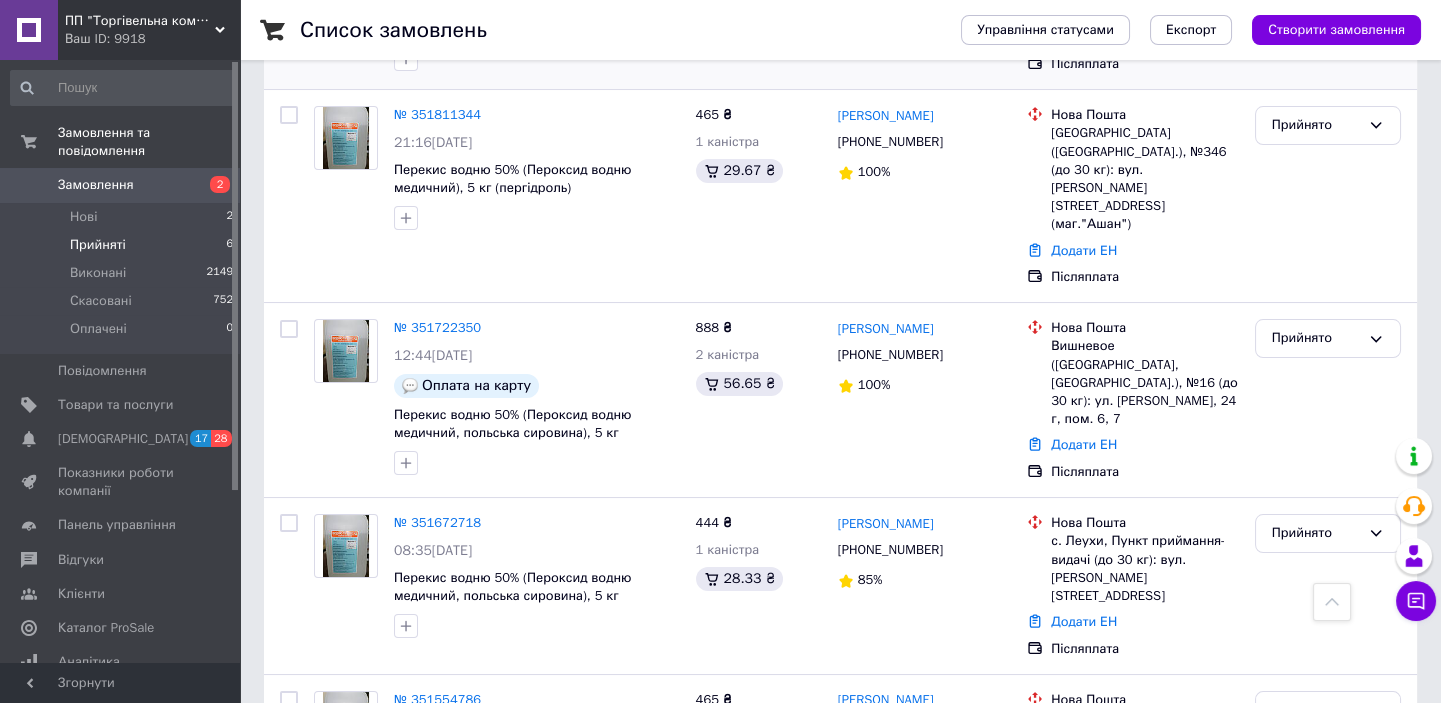scroll, scrollTop: 545, scrollLeft: 0, axis: vertical 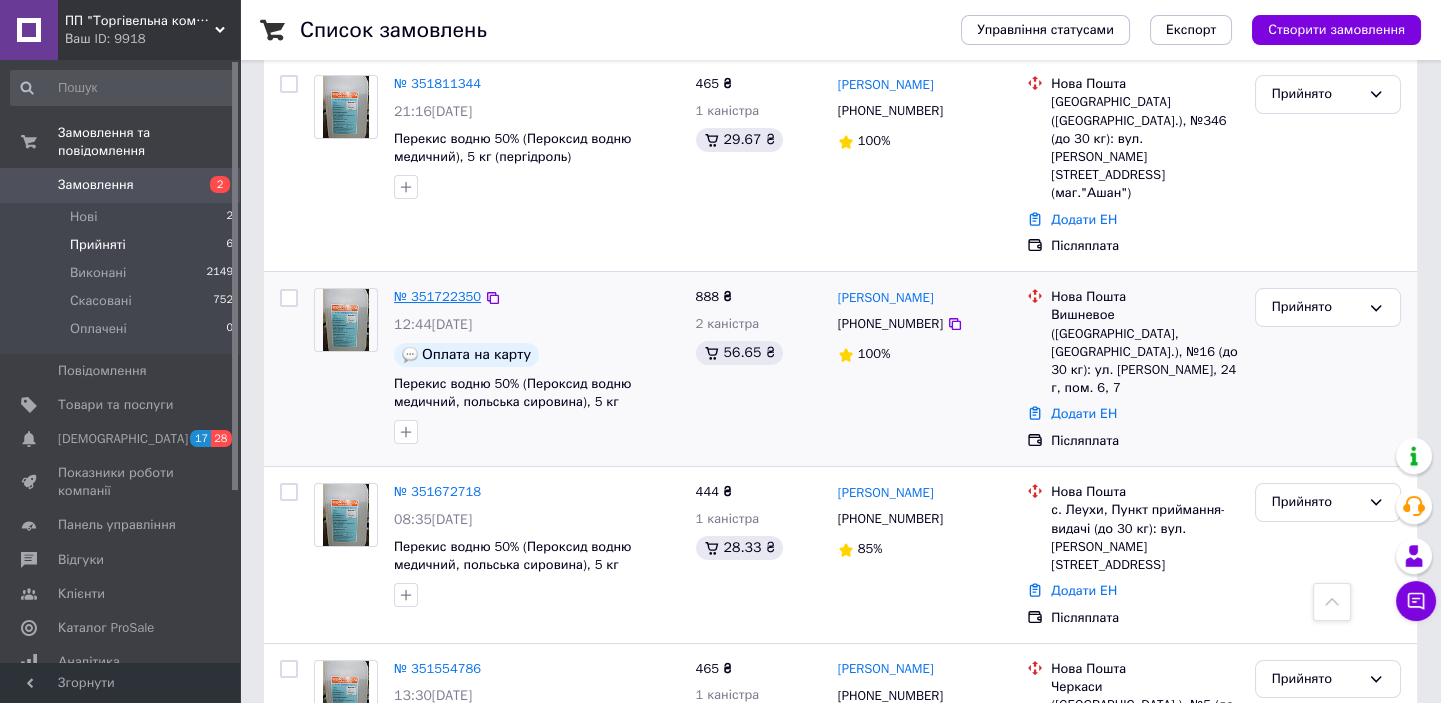 click on "№ 351722350" at bounding box center (437, 296) 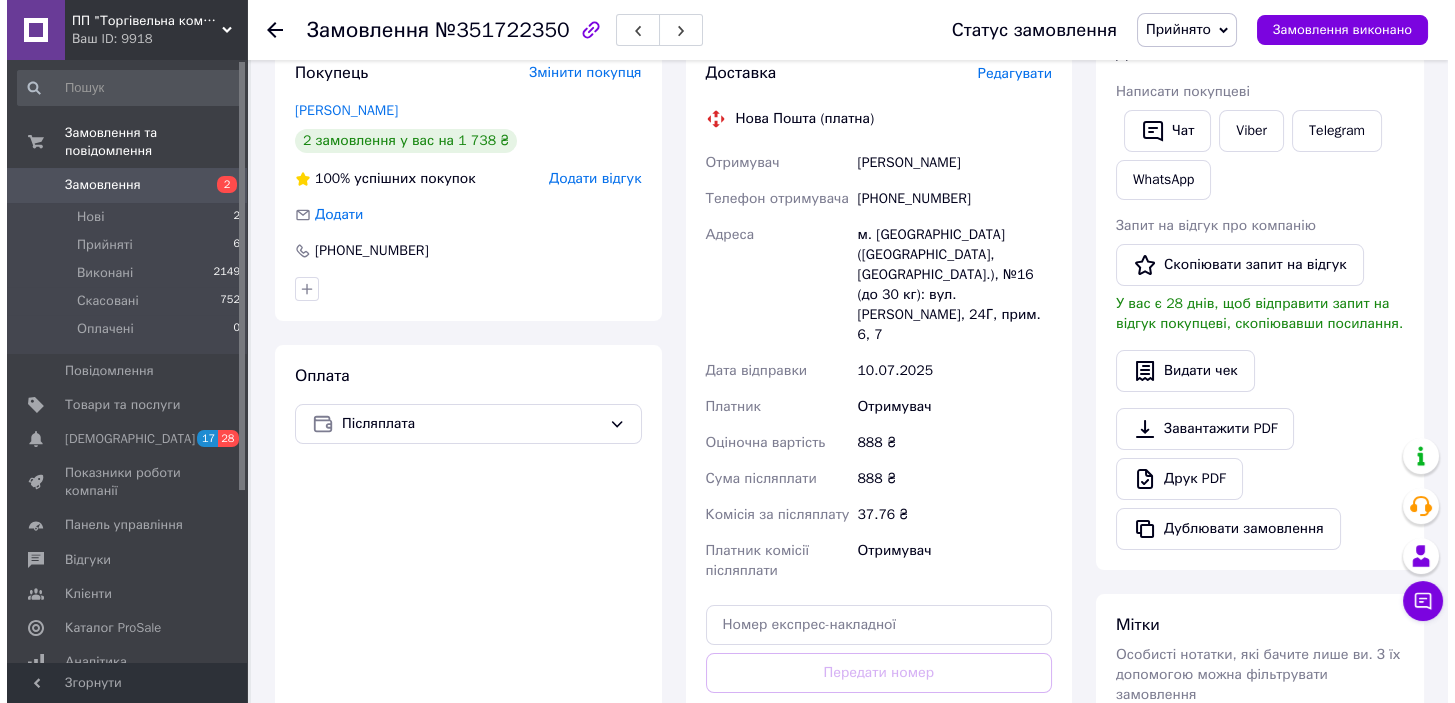 scroll, scrollTop: 272, scrollLeft: 0, axis: vertical 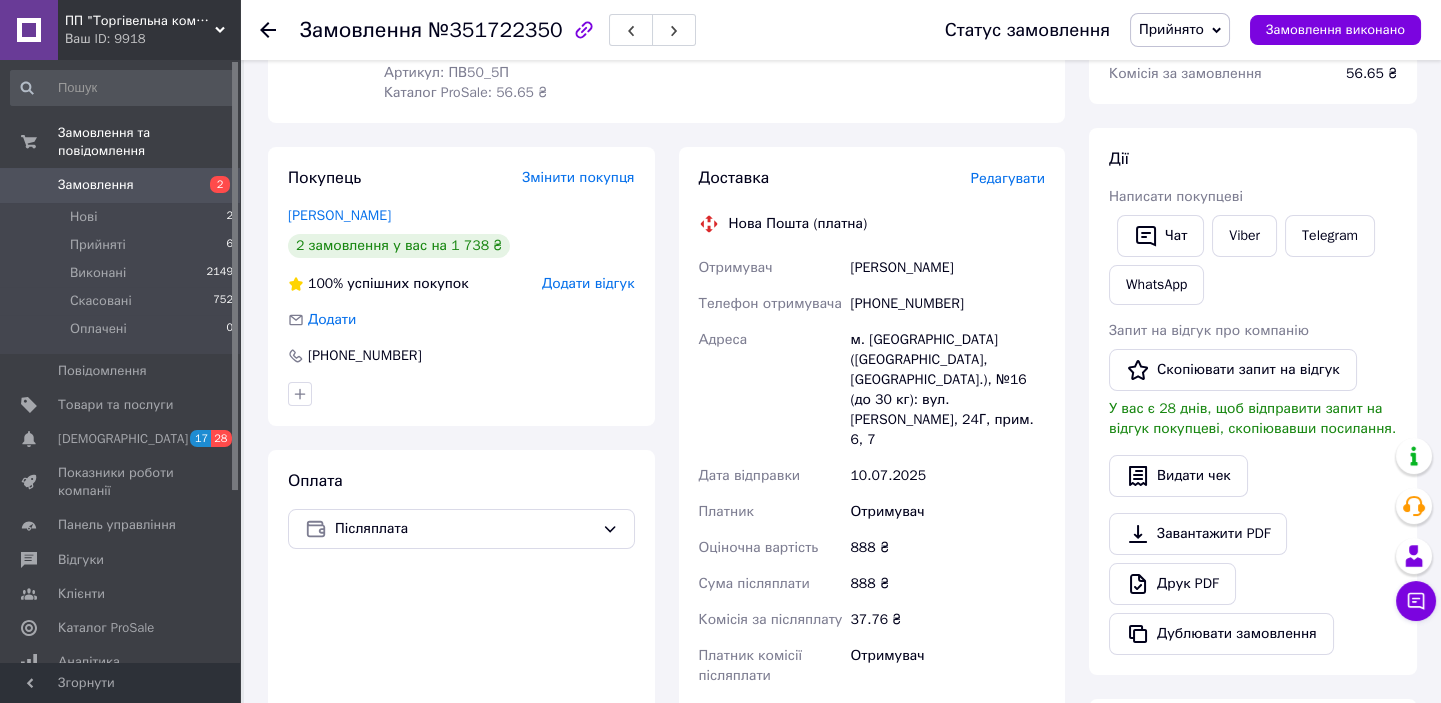 click on "Додати відгук" at bounding box center (588, 283) 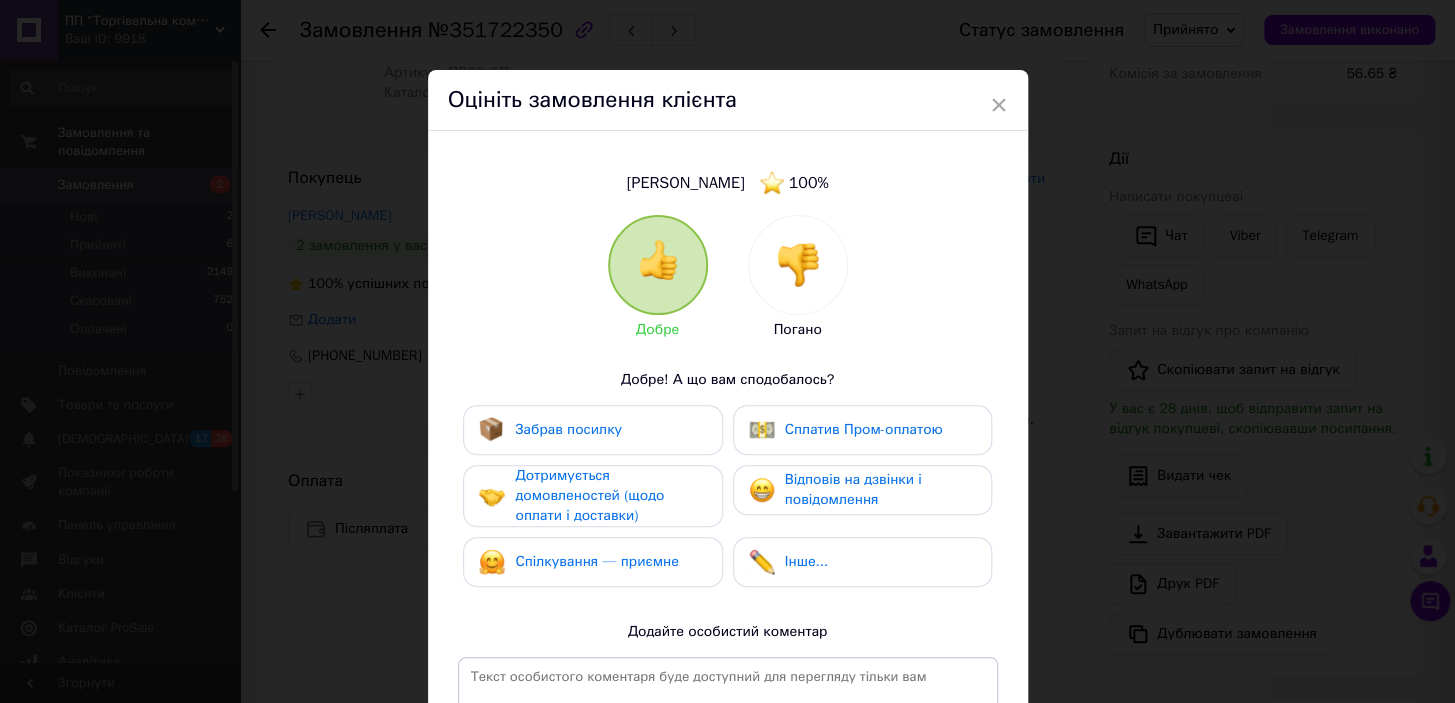 click on "Забрав посилку" at bounding box center [550, 430] 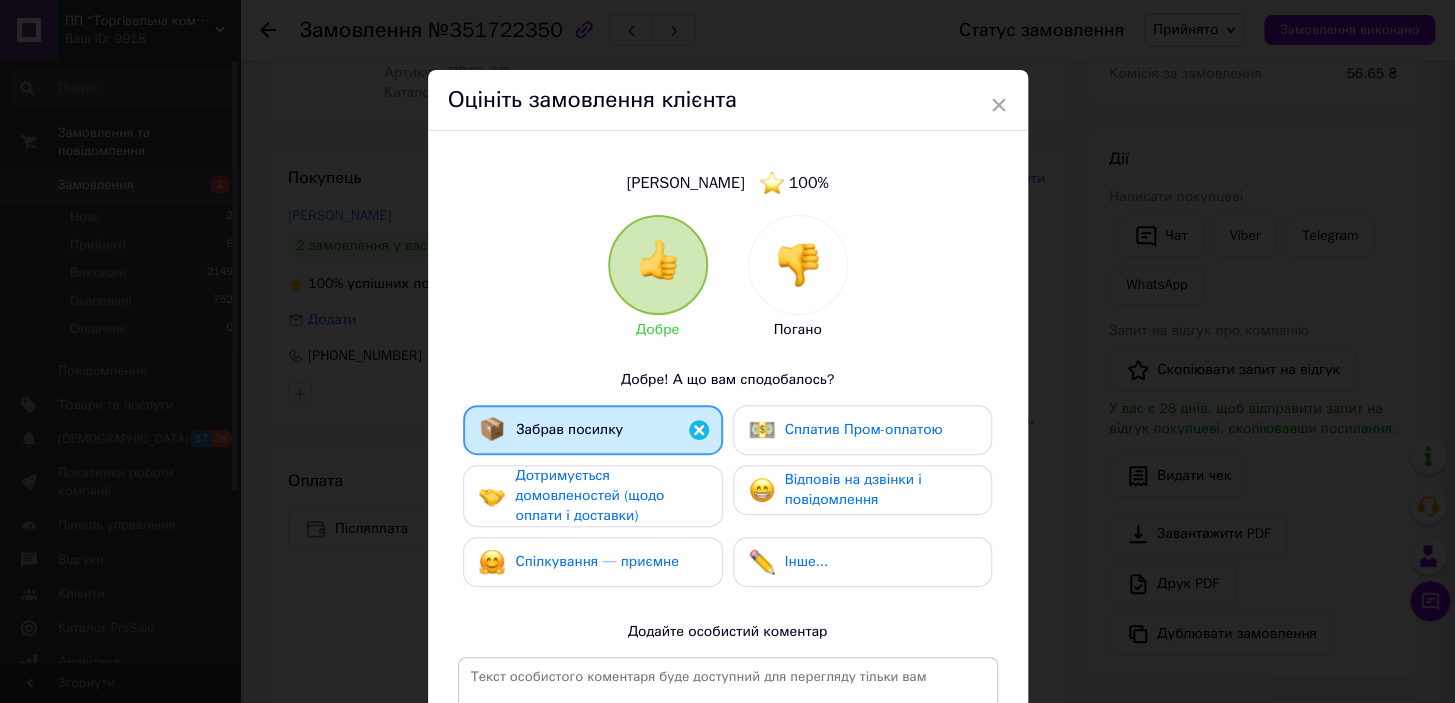 click on "Дотримується домовленостей (щодо оплати і доставки)" at bounding box center (589, 495) 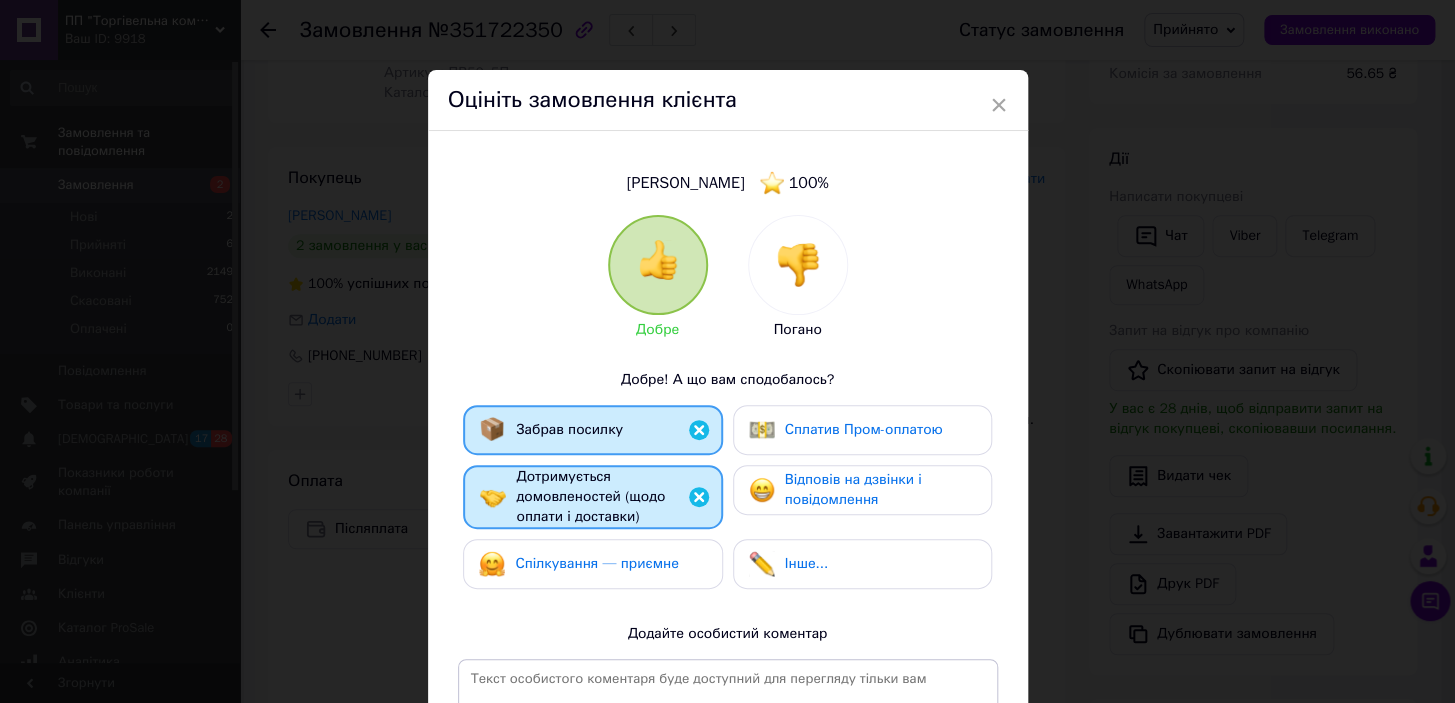 click on "Спілкування — приємне" at bounding box center [597, 563] 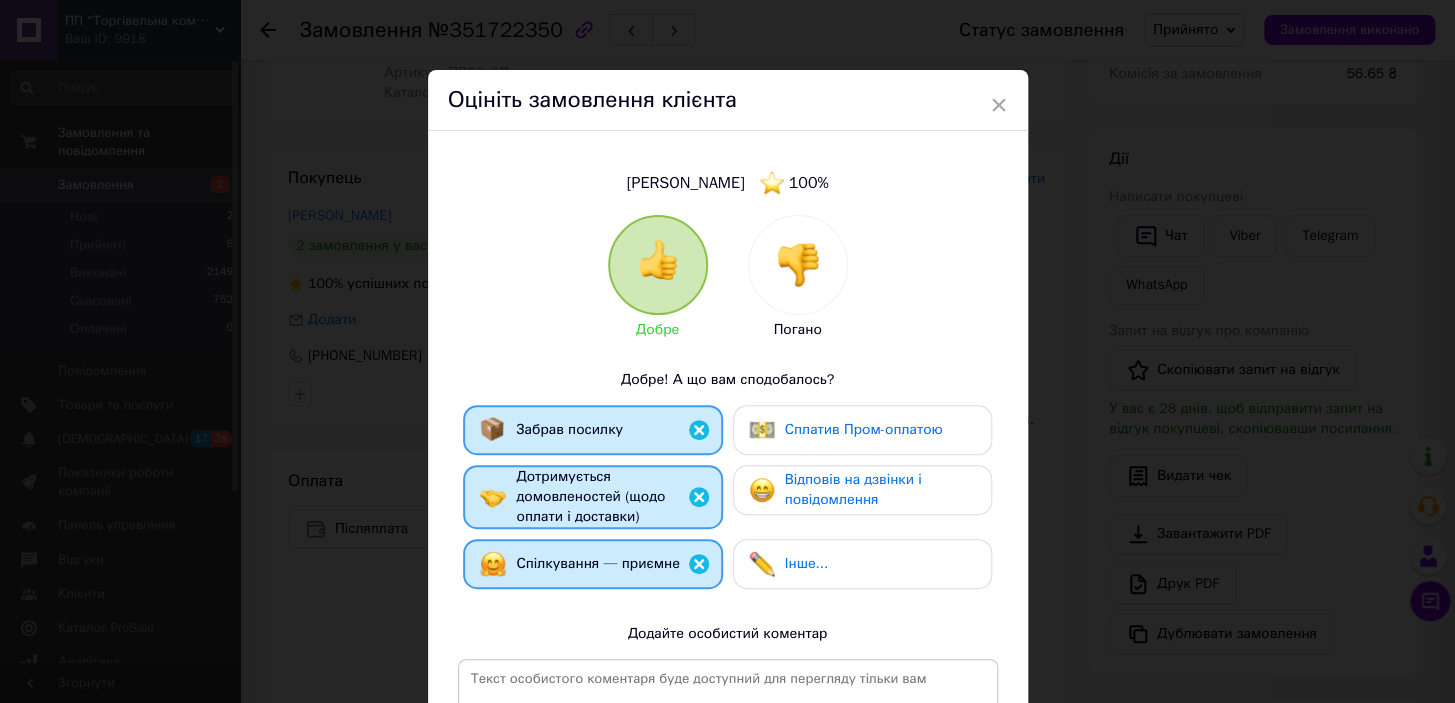 click on "Відповів на дзвінки і повідомлення" at bounding box center (853, 489) 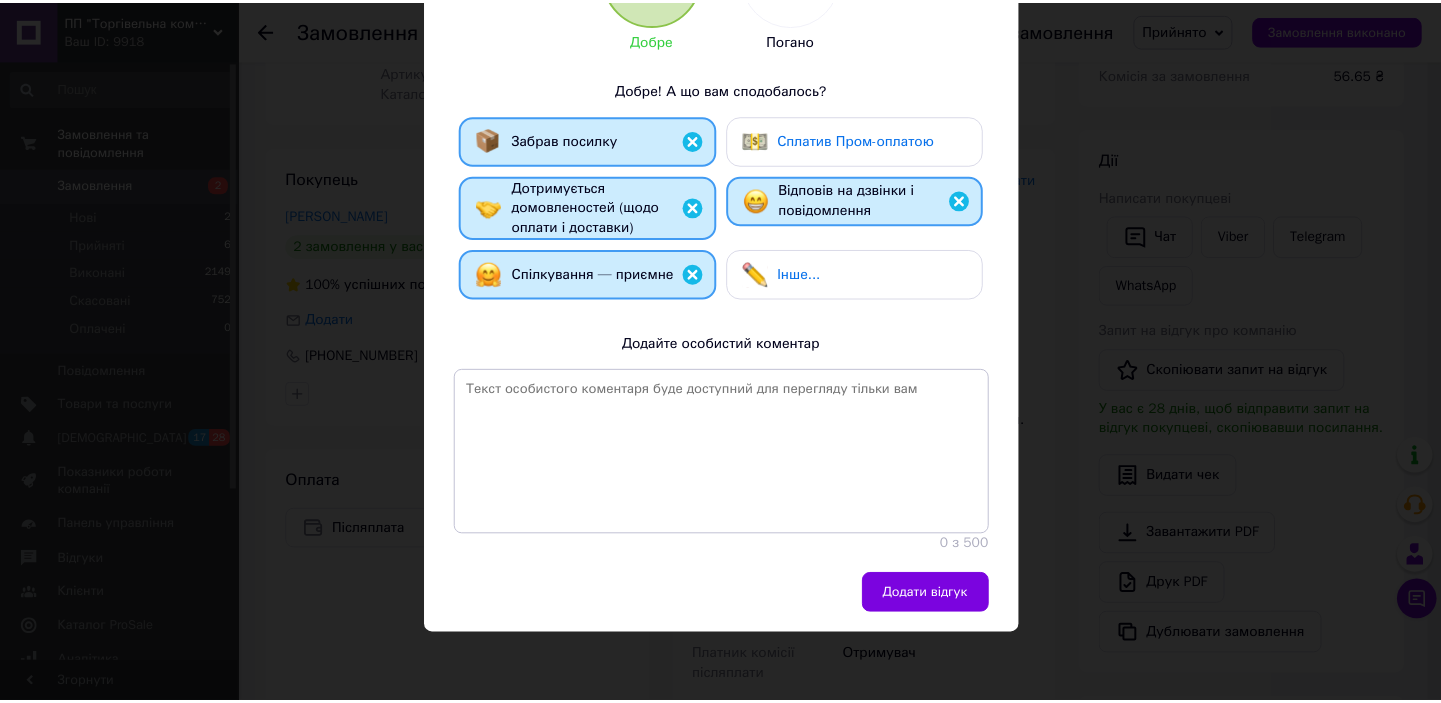 scroll, scrollTop: 292, scrollLeft: 0, axis: vertical 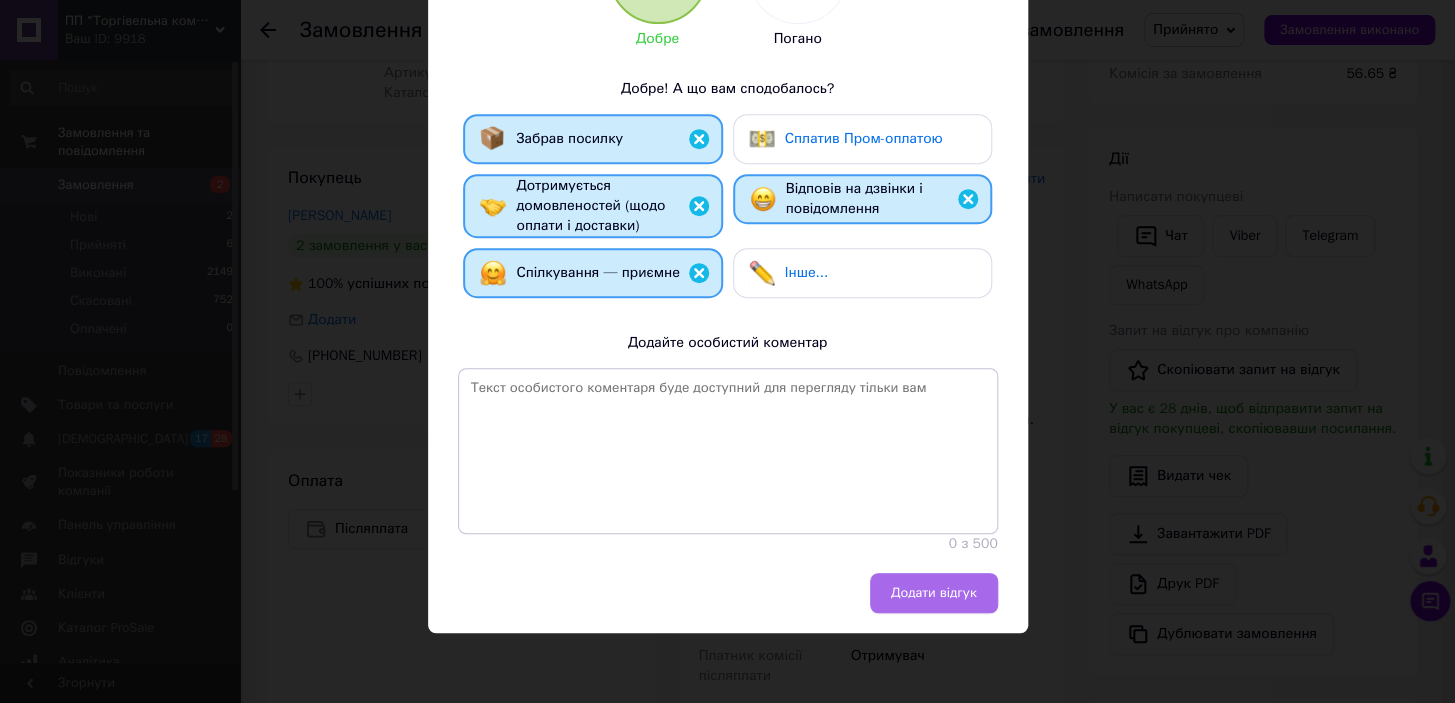 click on "Додати відгук" at bounding box center [934, 593] 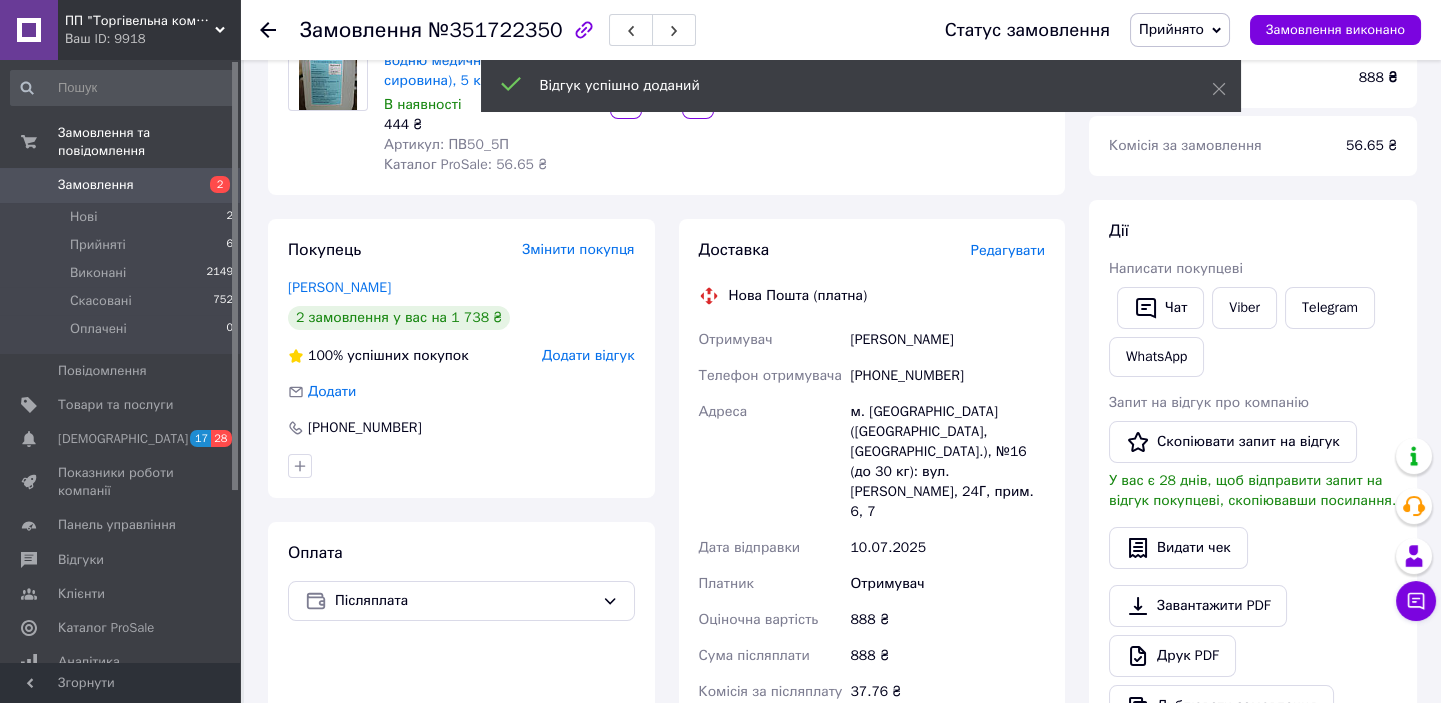 scroll, scrollTop: 181, scrollLeft: 0, axis: vertical 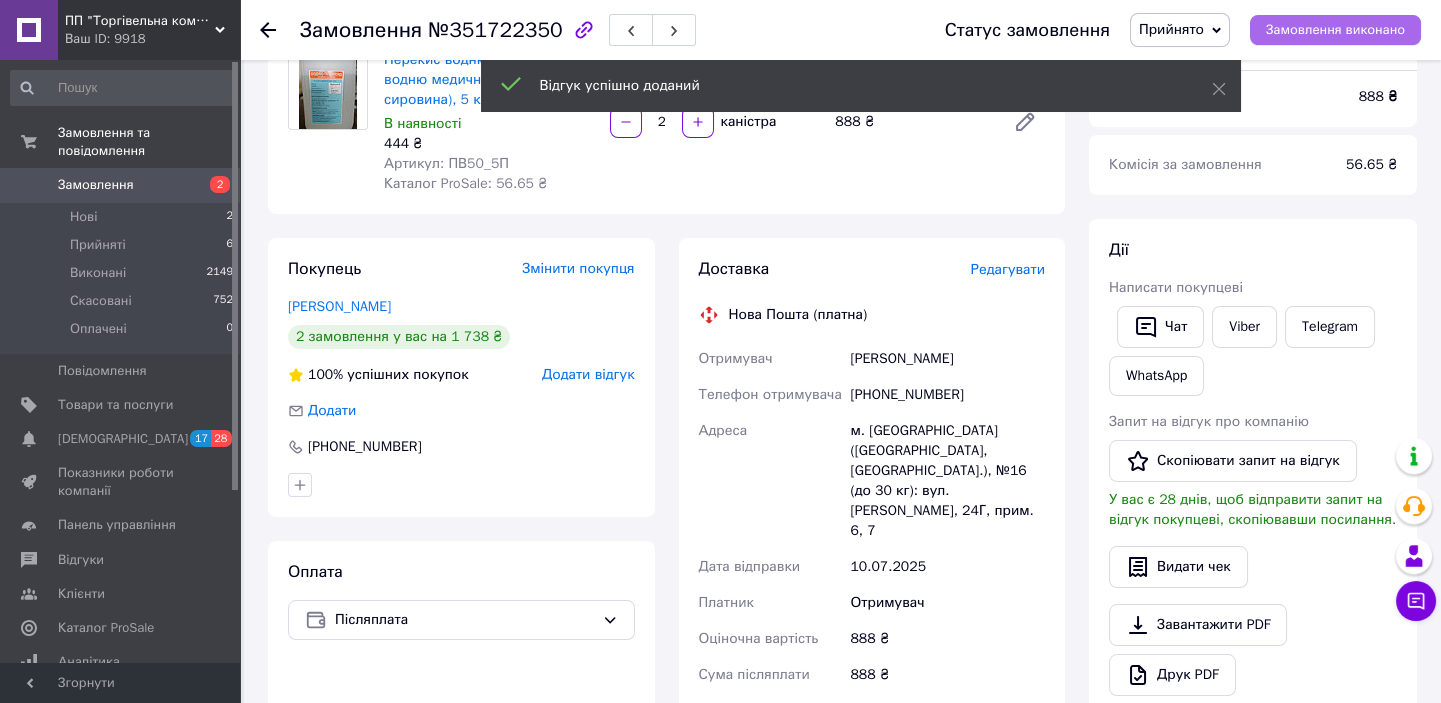click on "Замовлення виконано" at bounding box center [1335, 30] 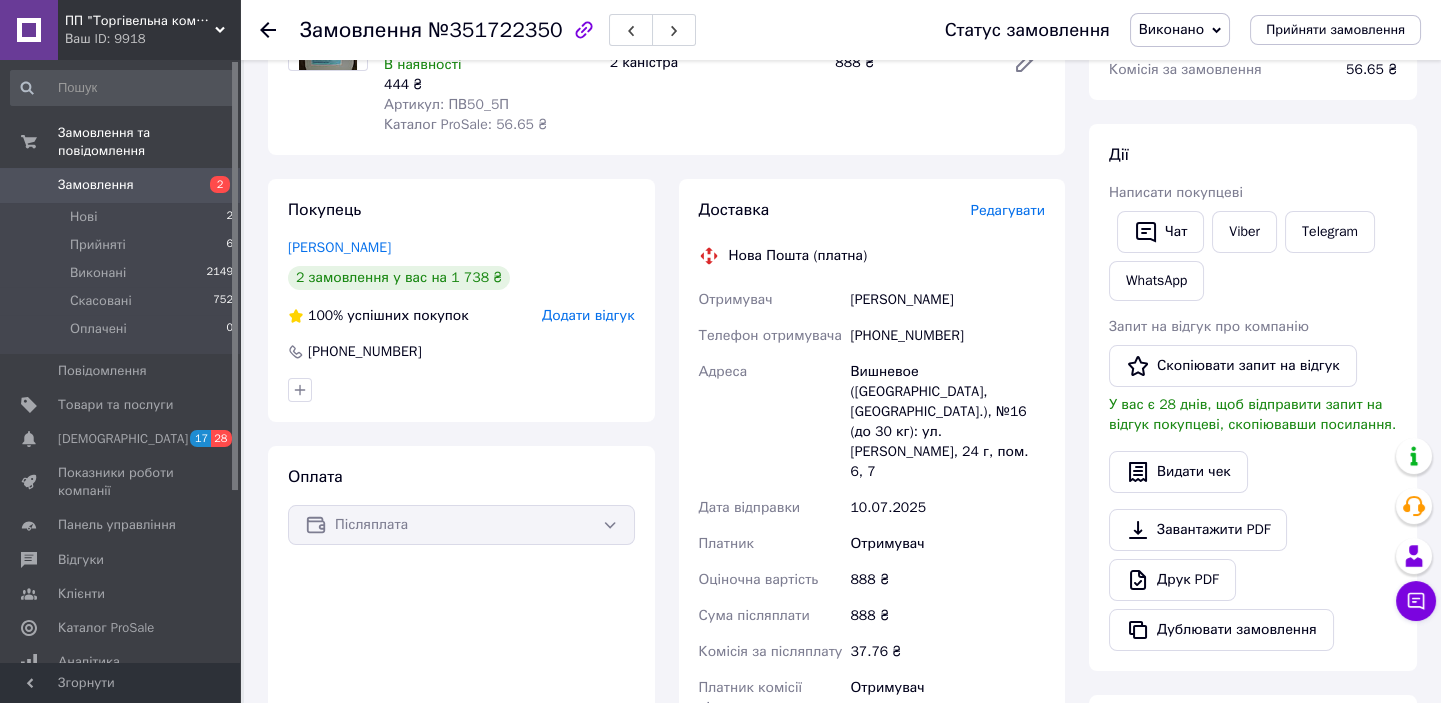scroll, scrollTop: 272, scrollLeft: 0, axis: vertical 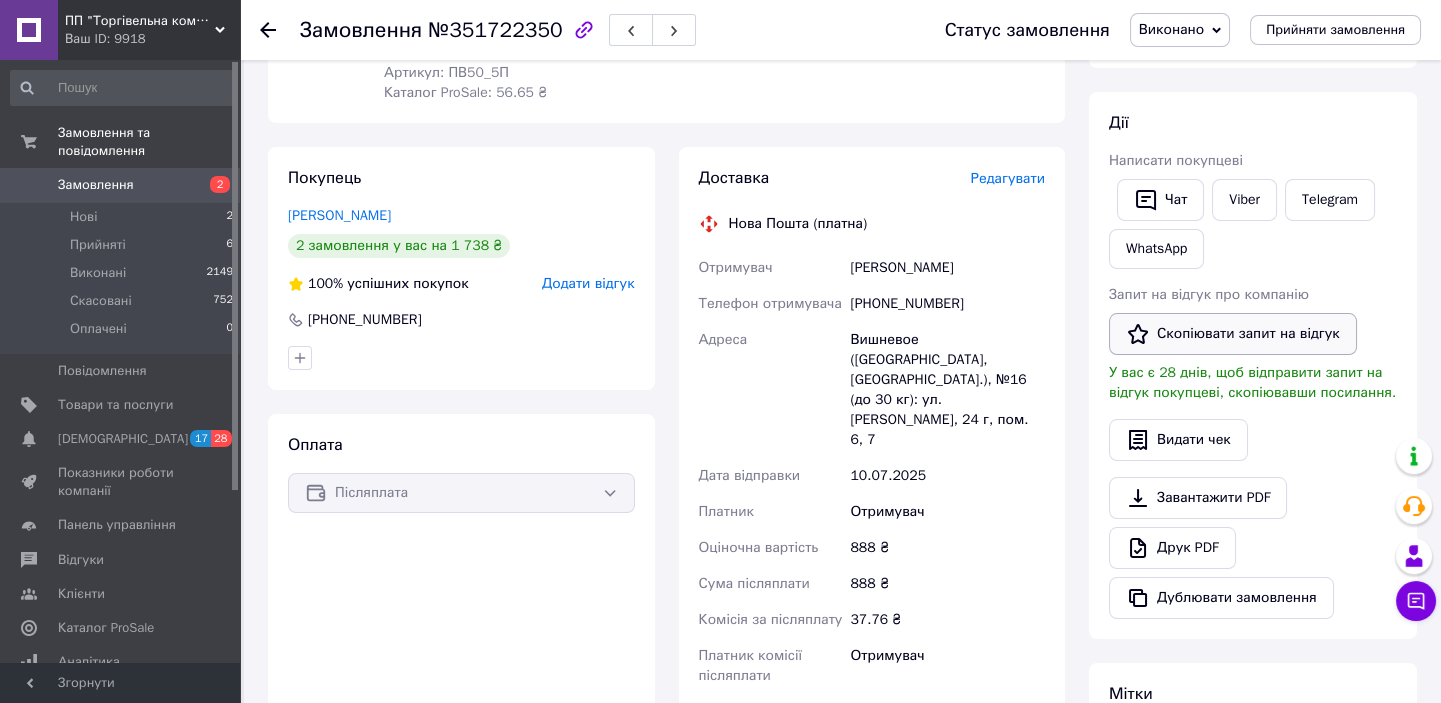 click on "Скопіювати запит на відгук" at bounding box center [1233, 334] 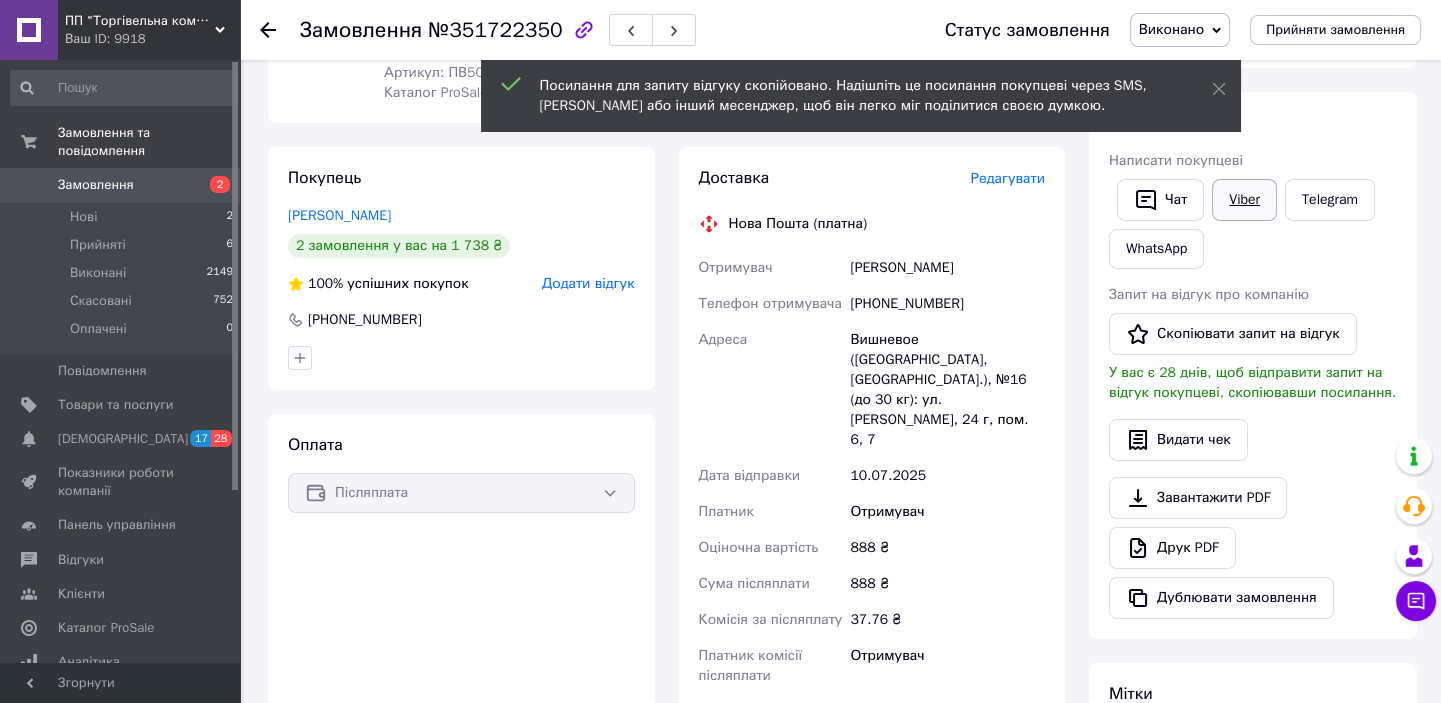 click on "Viber" at bounding box center (1244, 200) 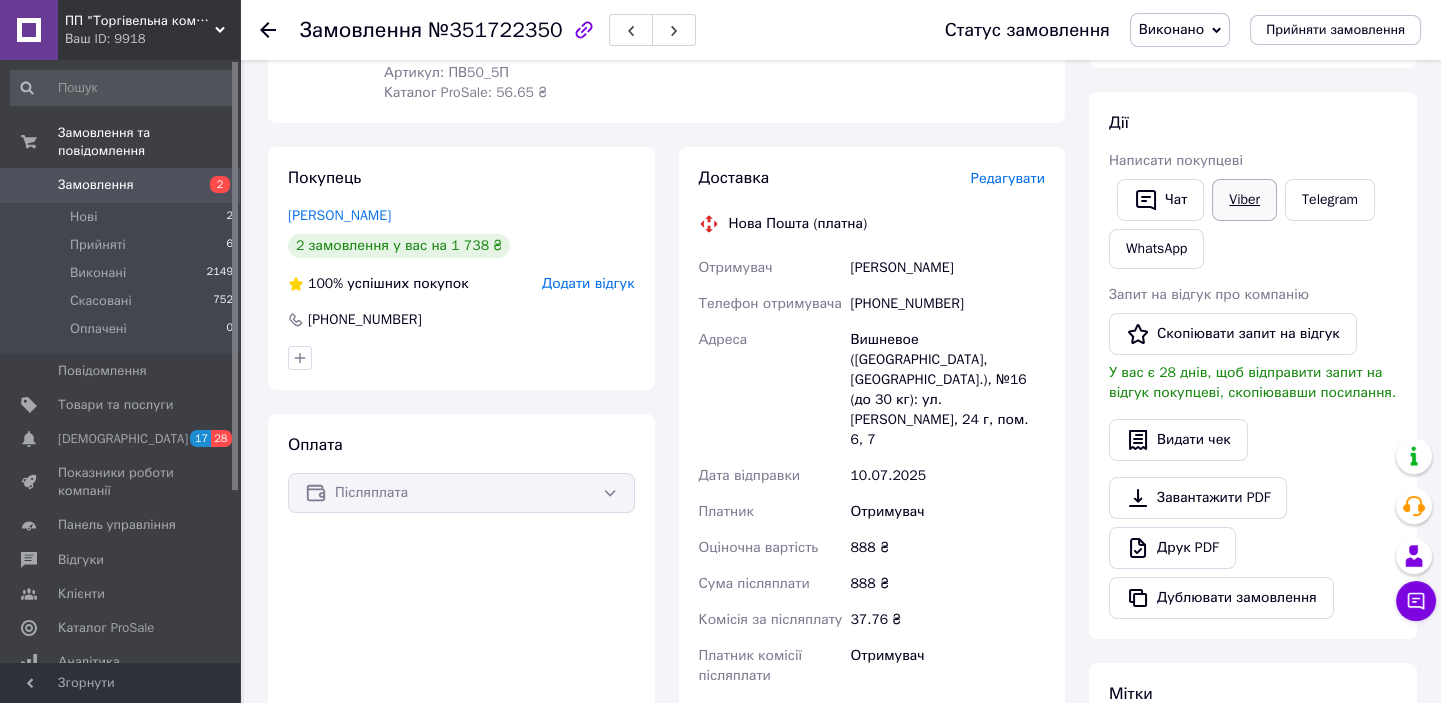 click on "Viber" at bounding box center [1244, 200] 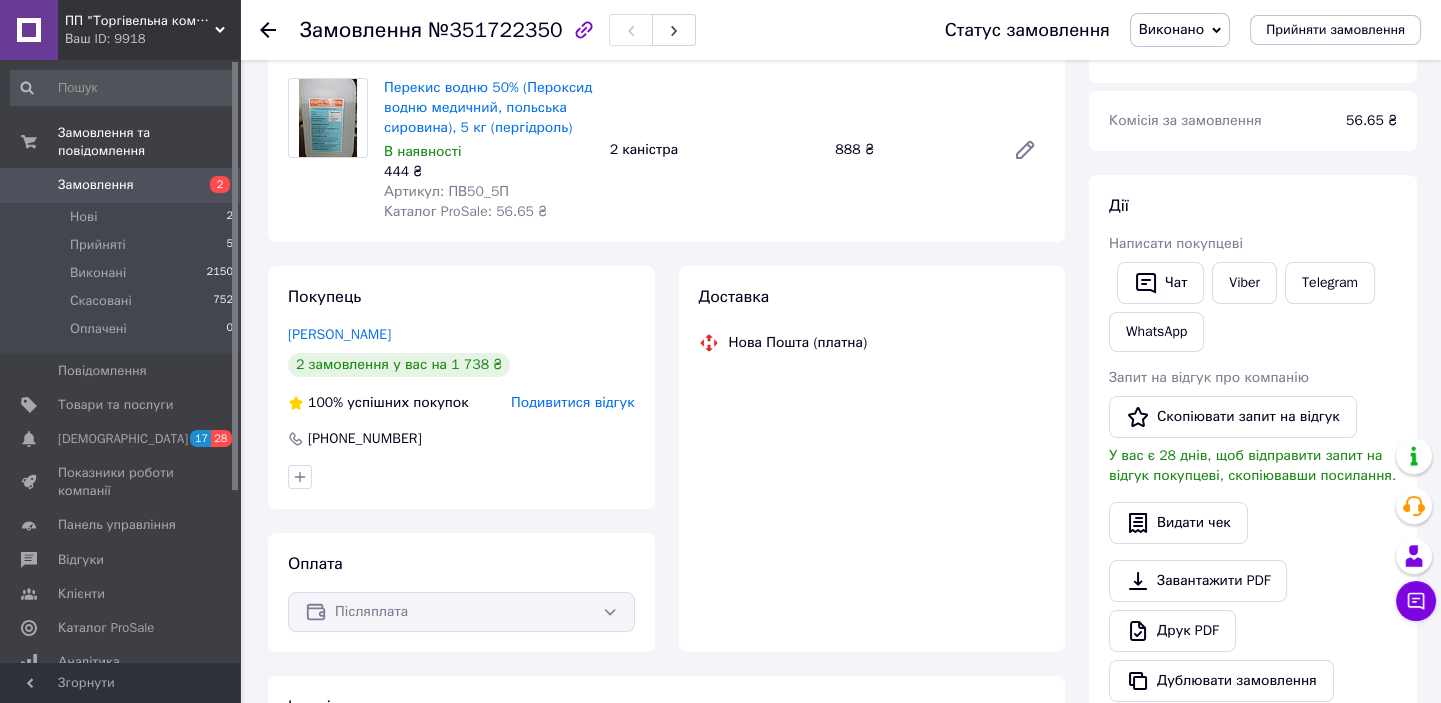 scroll, scrollTop: 210, scrollLeft: 0, axis: vertical 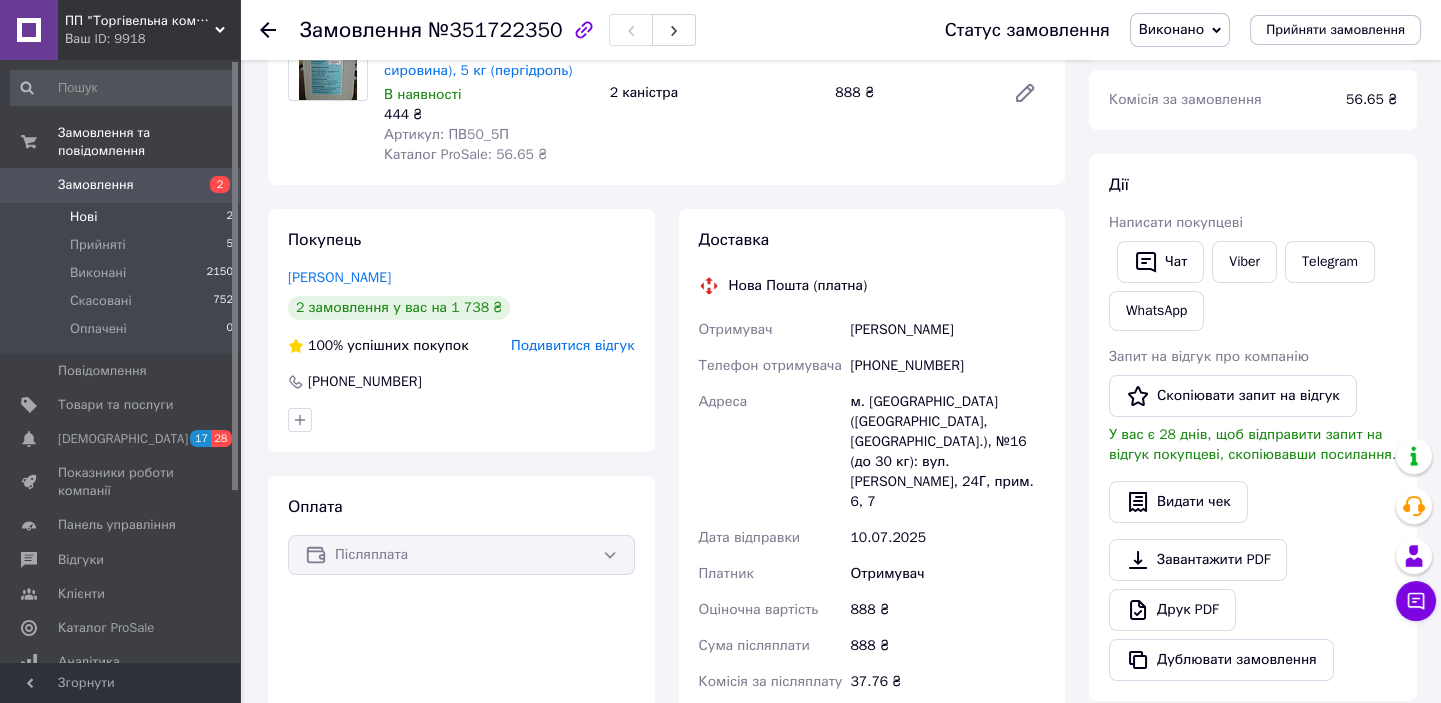click on "Нові 2" at bounding box center [122, 217] 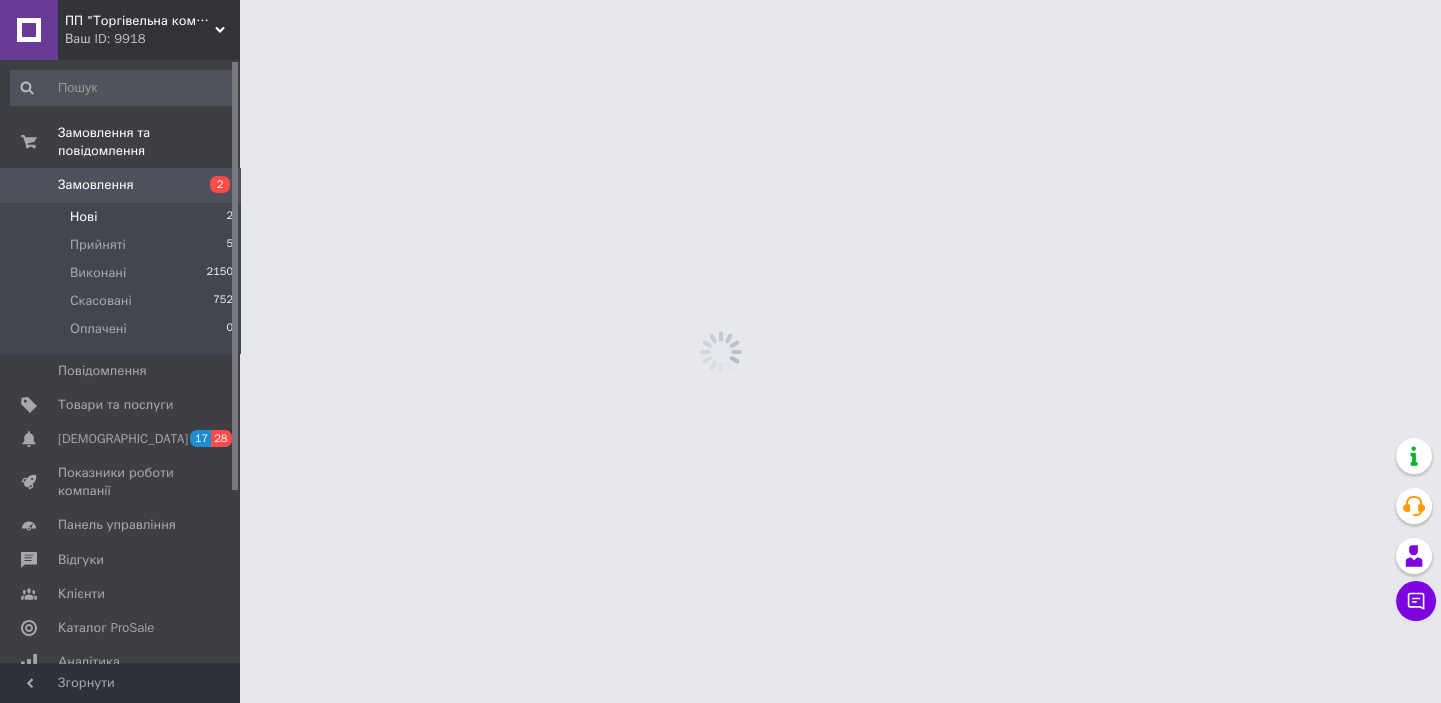 scroll, scrollTop: 0, scrollLeft: 0, axis: both 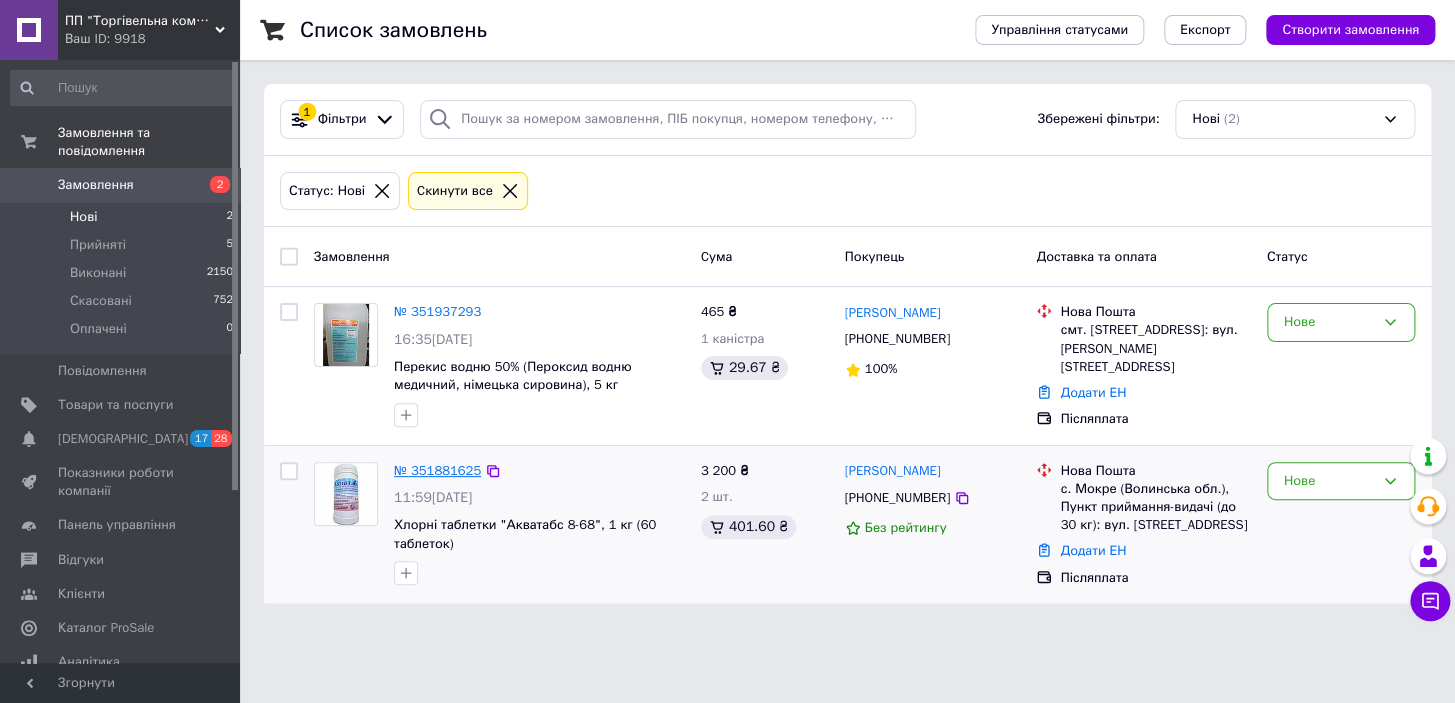 click on "№ 351881625" at bounding box center (437, 470) 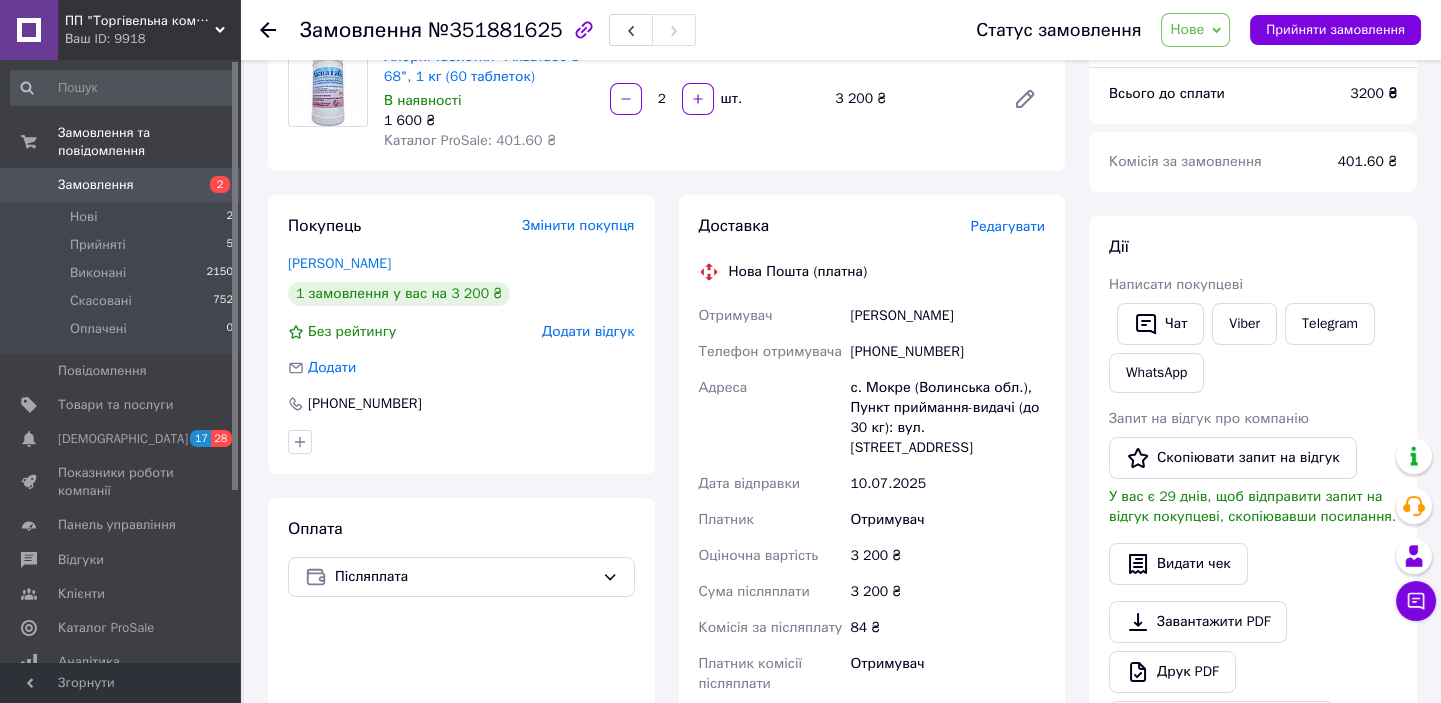 scroll, scrollTop: 0, scrollLeft: 0, axis: both 